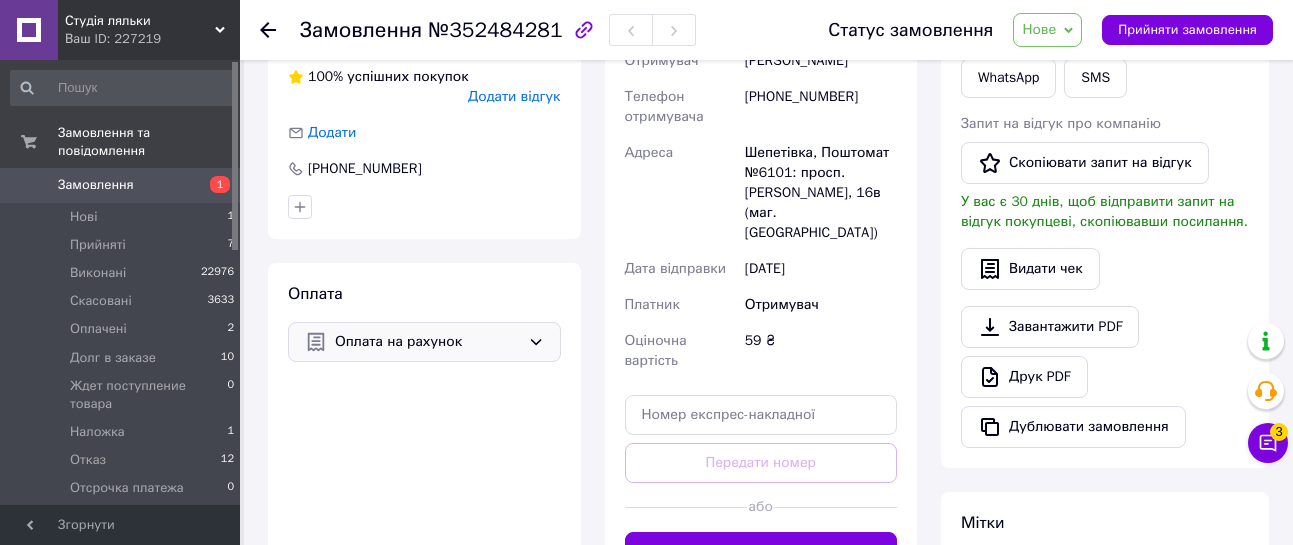 scroll, scrollTop: 300, scrollLeft: 0, axis: vertical 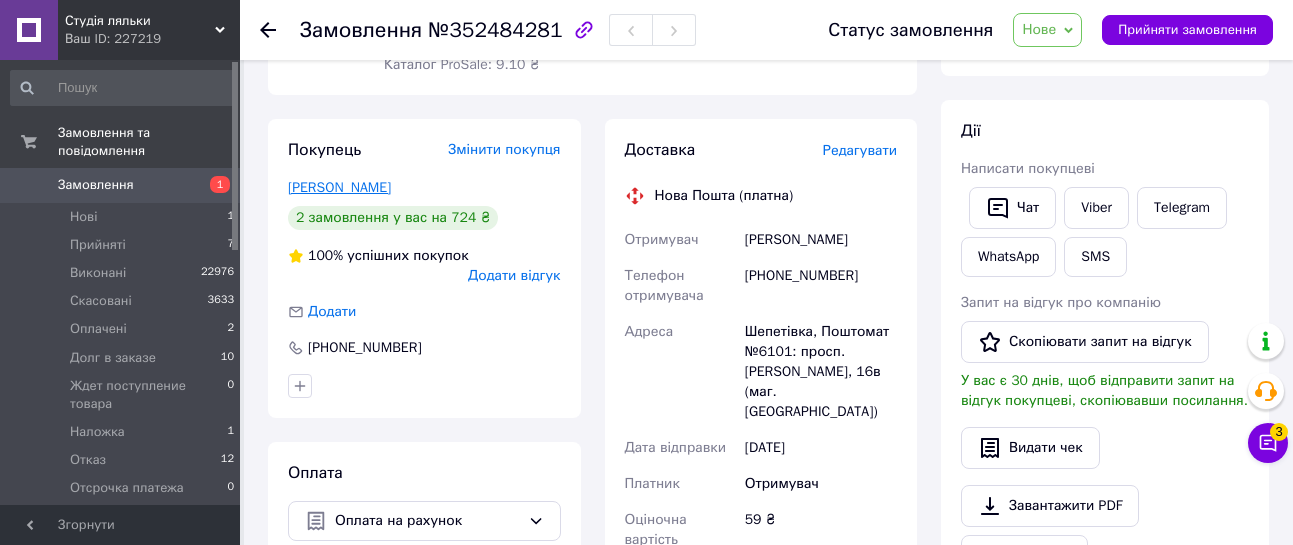 click on "[PERSON_NAME]" at bounding box center (339, 187) 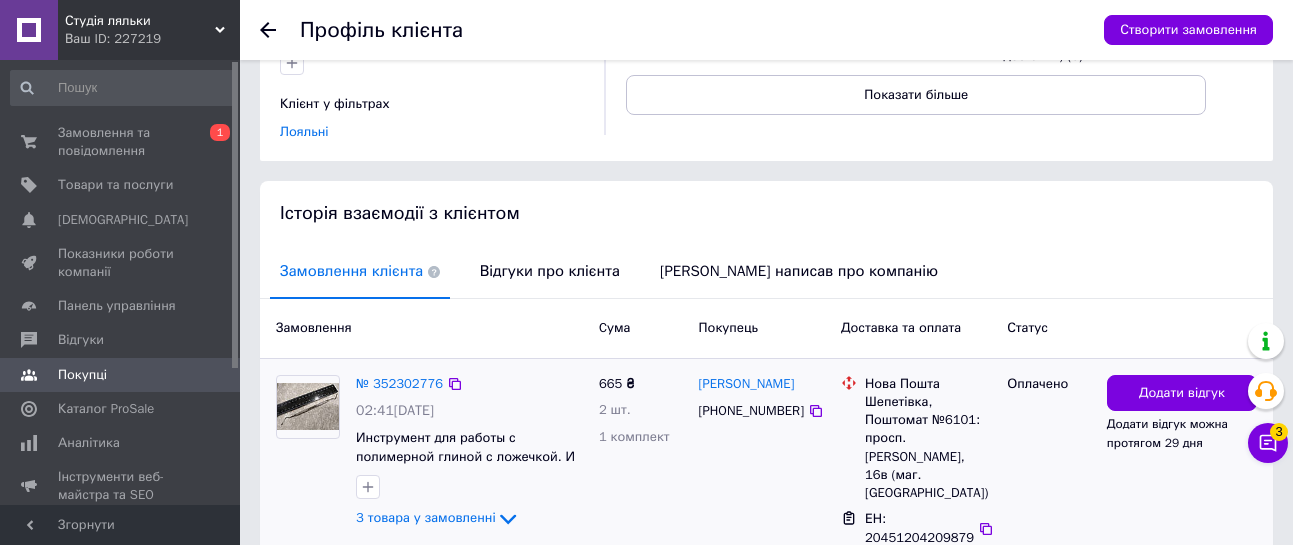 scroll, scrollTop: 400, scrollLeft: 0, axis: vertical 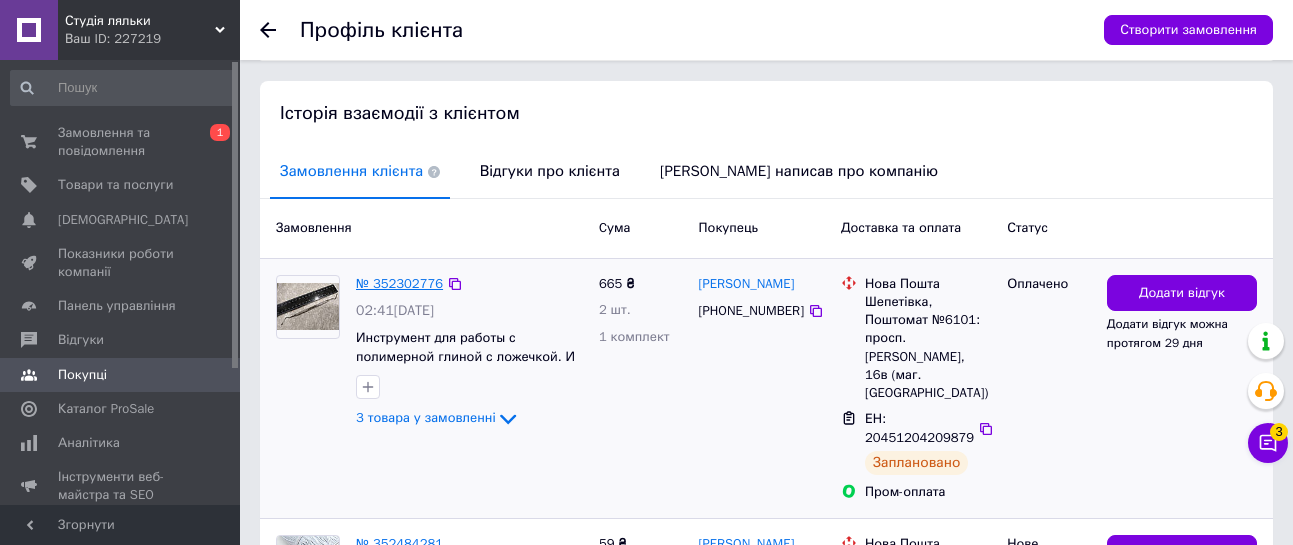 click on "№ 352302776" at bounding box center [399, 283] 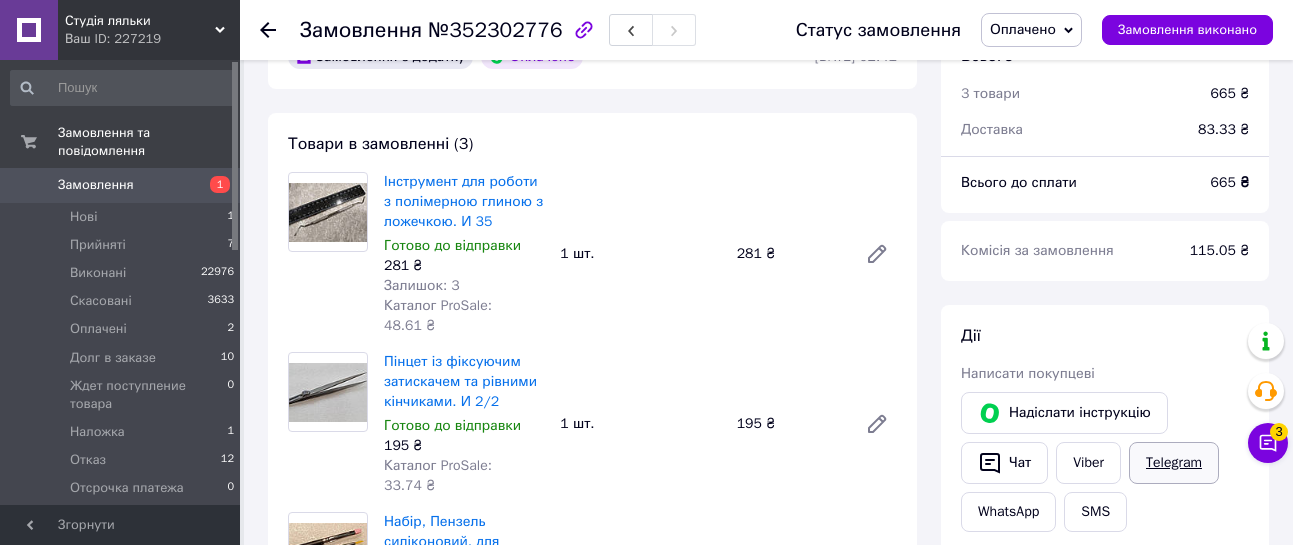 scroll, scrollTop: 700, scrollLeft: 0, axis: vertical 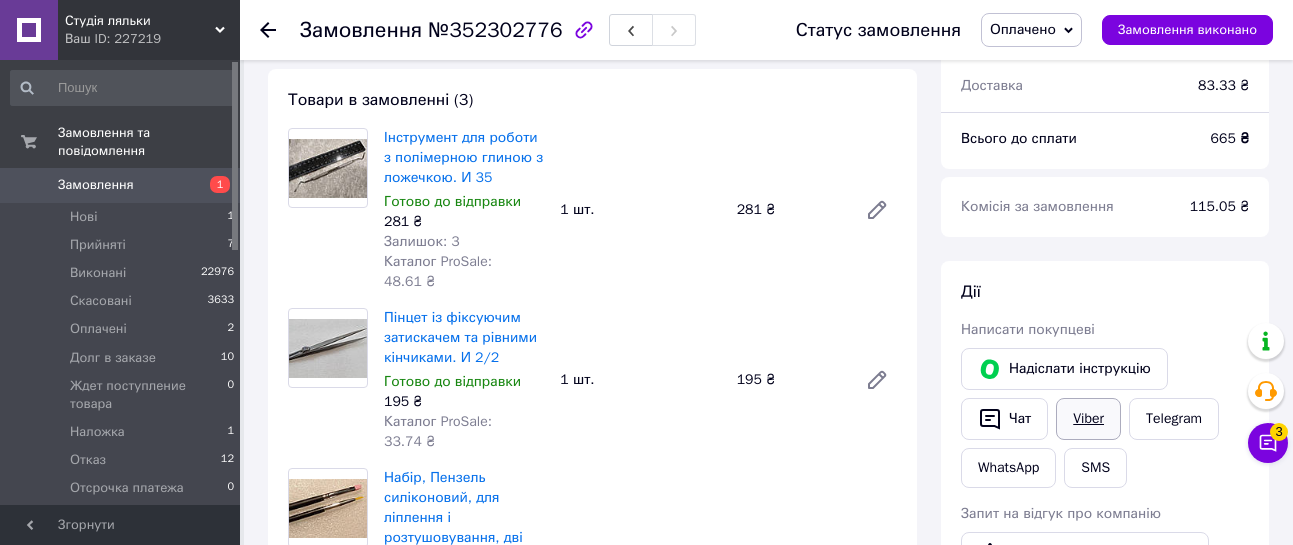 click on "Viber" at bounding box center [1088, 419] 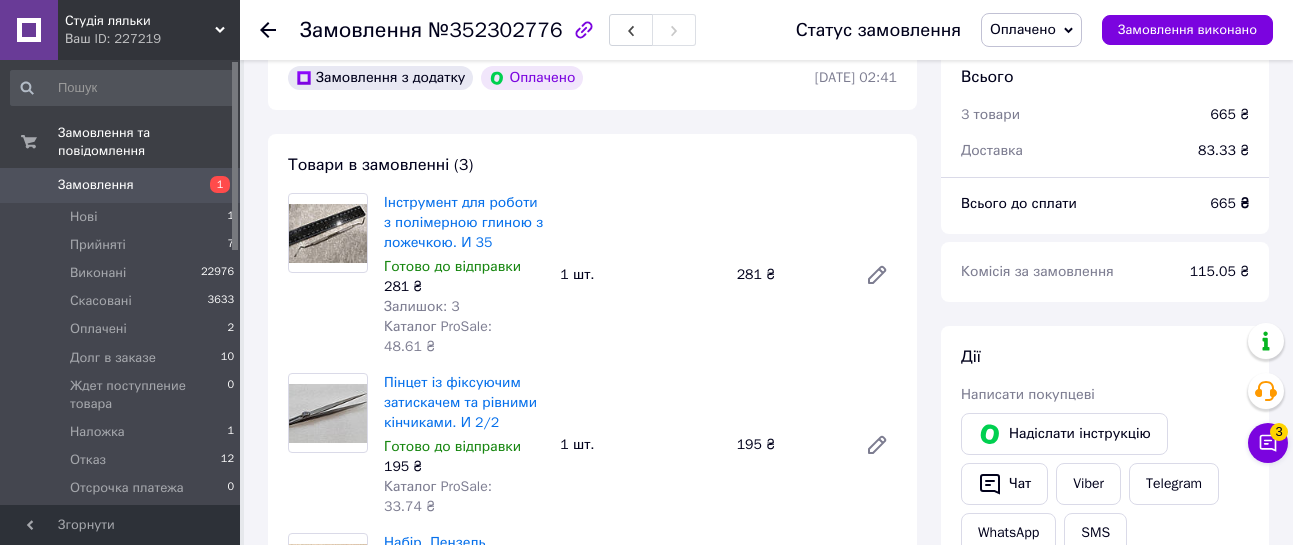 scroll, scrollTop: 600, scrollLeft: 0, axis: vertical 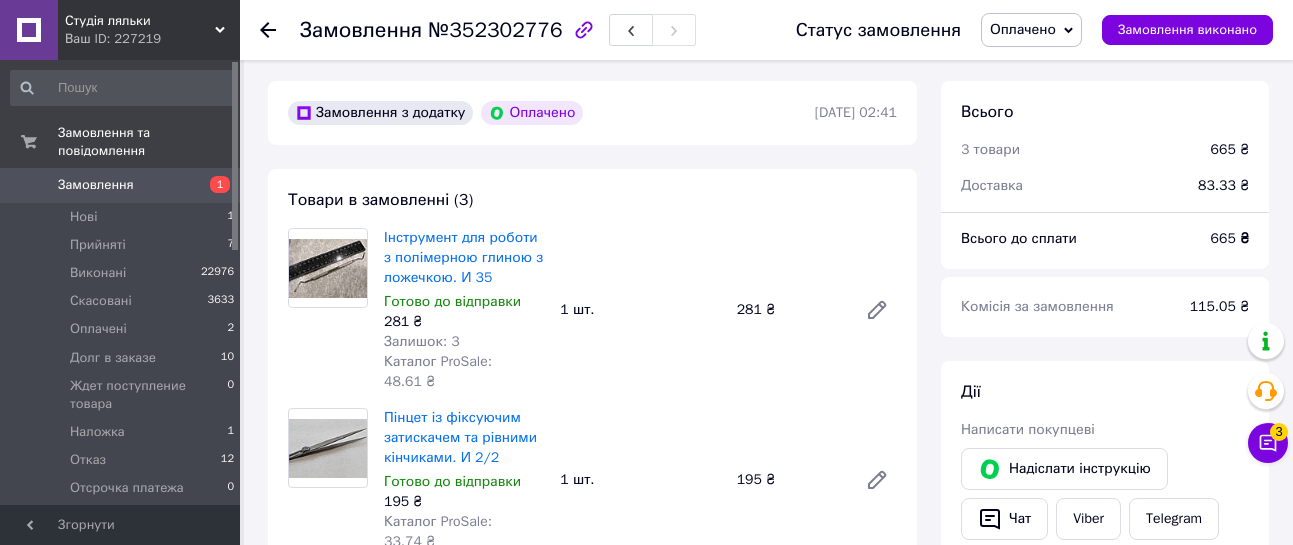 click on "[PERSON_NAME] покупцеві   [PERSON_NAME] інструкцію   Чат Viber Telegram WhatsApp SMS Запит на відгук про компанію   Скопіювати запит на відгук У вас є 29 днів, щоб відправити запит на відгук покупцеві, скопіювавши посилання.   Видати чек   Завантажити PDF   Друк PDF   Повернути гроші покупцеві" at bounding box center [1105, 663] 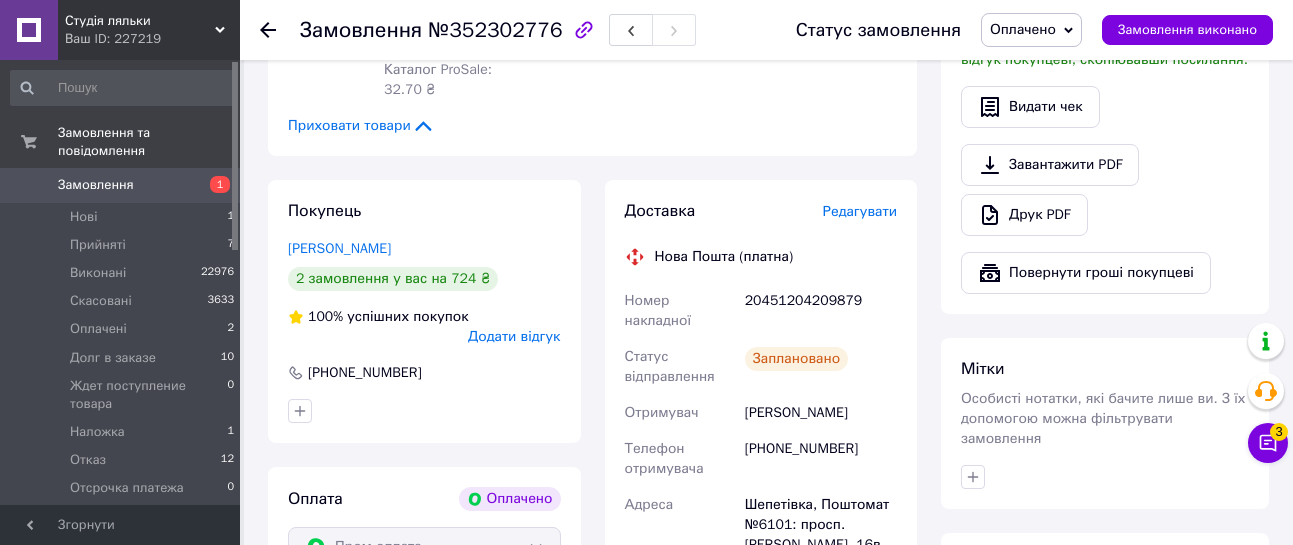 scroll, scrollTop: 1300, scrollLeft: 0, axis: vertical 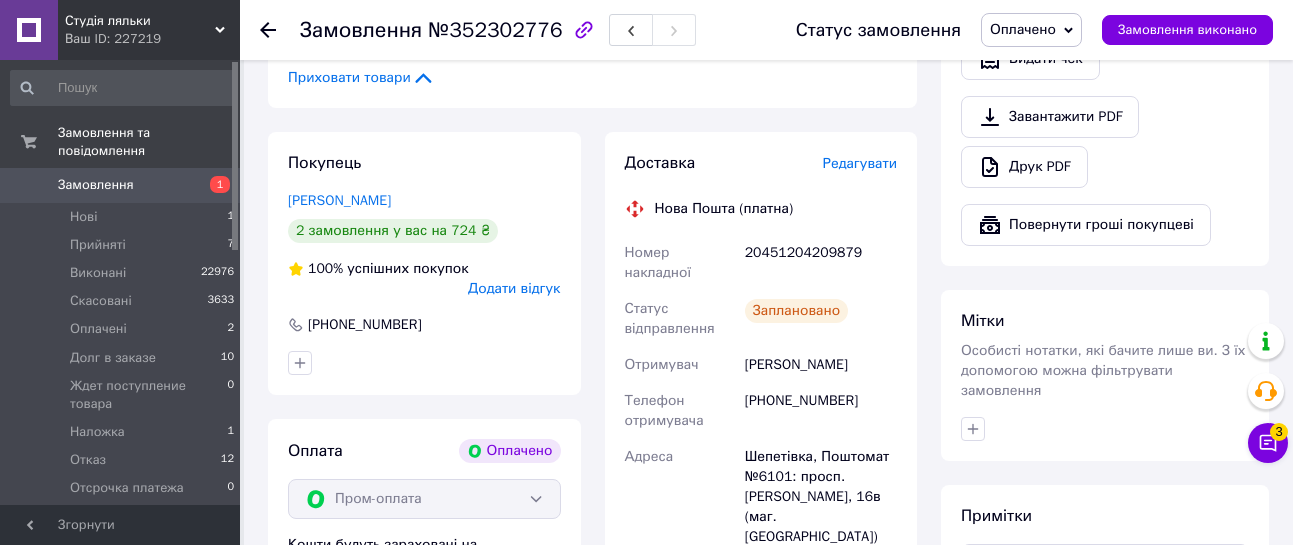 click on "Всього 3 товари 665 ₴ Доставка 83.33 ₴ Всього до сплати 665 ₴ Комісія за замовлення 115.05 ₴ Дії Написати покупцеві   Надіслати інструкцію   Чат Viber Telegram WhatsApp SMS Запит на відгук про компанію   Скопіювати запит на відгук У вас є 29 днів, щоб відправити запит на відгук покупцеві, скопіювавши посилання.   Видати чек   Завантажити PDF   Друк PDF   Повернути гроші покупцеві [PERSON_NAME] Особисті нотатки, які бачите лише ви. З їх допомогою можна фільтрувати замовлення Примітки Залишилося 300 символів Очистити Зберегти" at bounding box center (1105, 65) 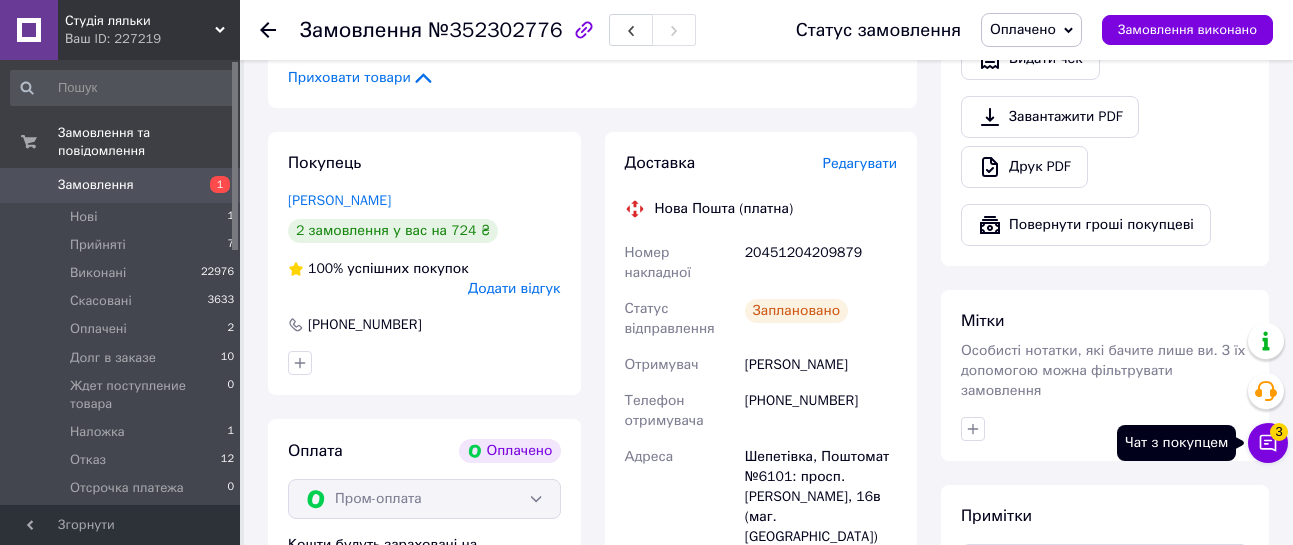 click 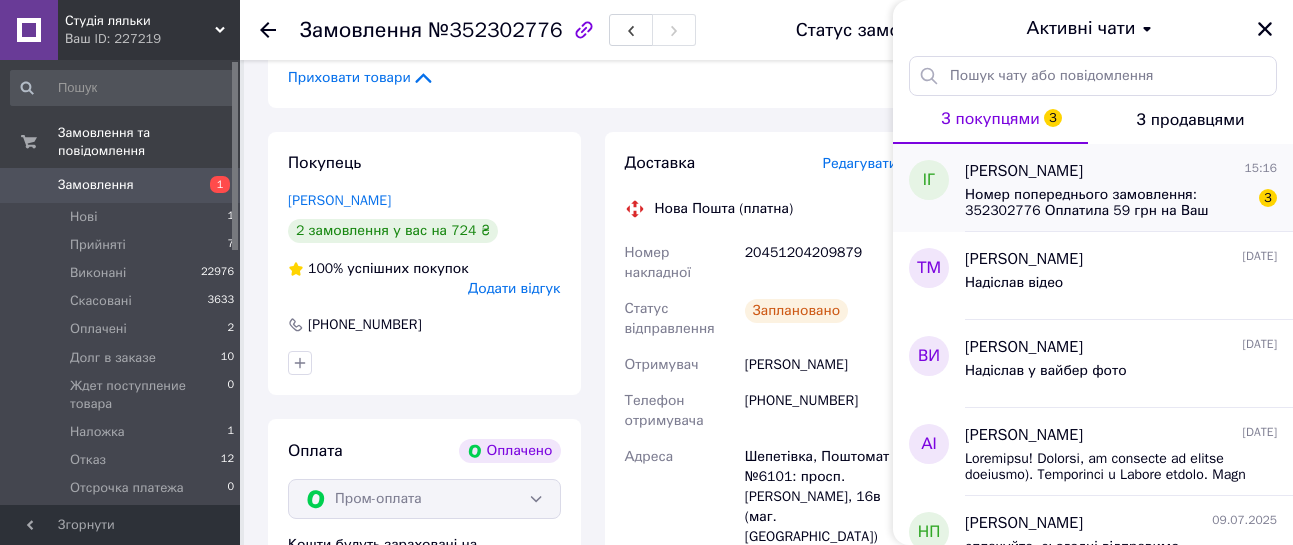 click on "Номер попереднього замовлення:
352302776
Оплатила 59 грн на Ваш рахунок ФОП" at bounding box center (1107, 203) 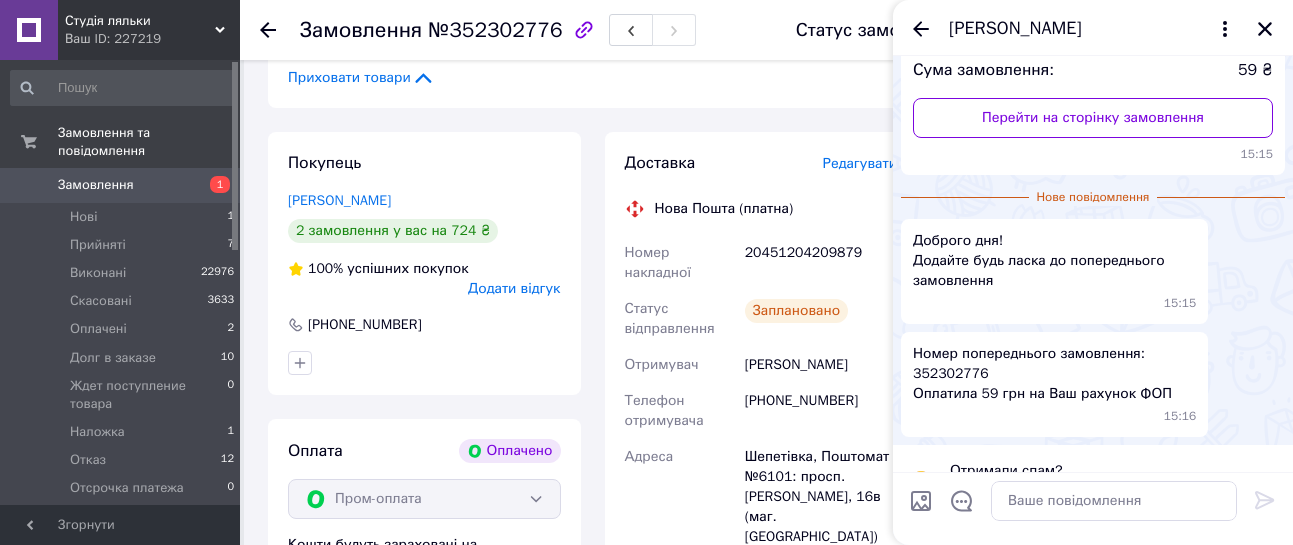 scroll, scrollTop: 253, scrollLeft: 0, axis: vertical 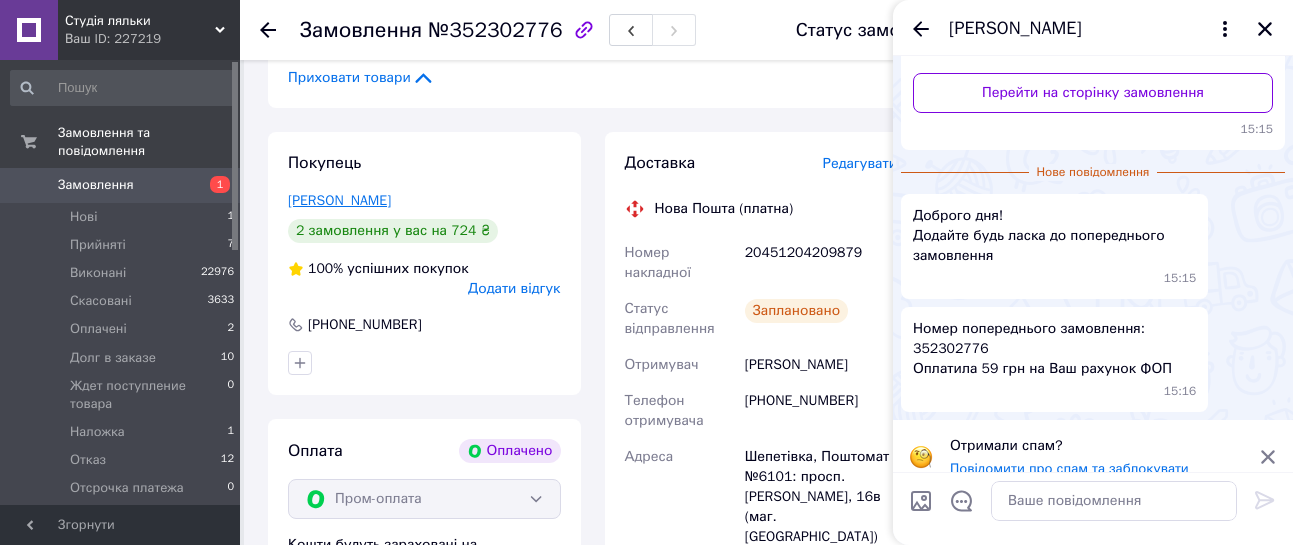 click on "[PERSON_NAME]" at bounding box center (339, 200) 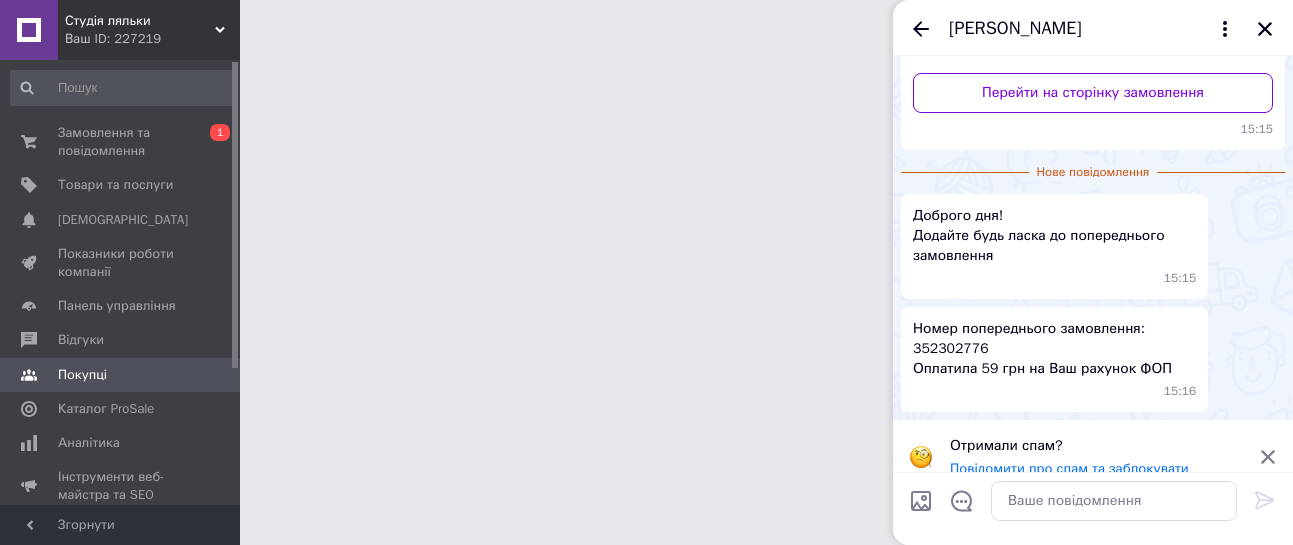 scroll, scrollTop: 0, scrollLeft: 0, axis: both 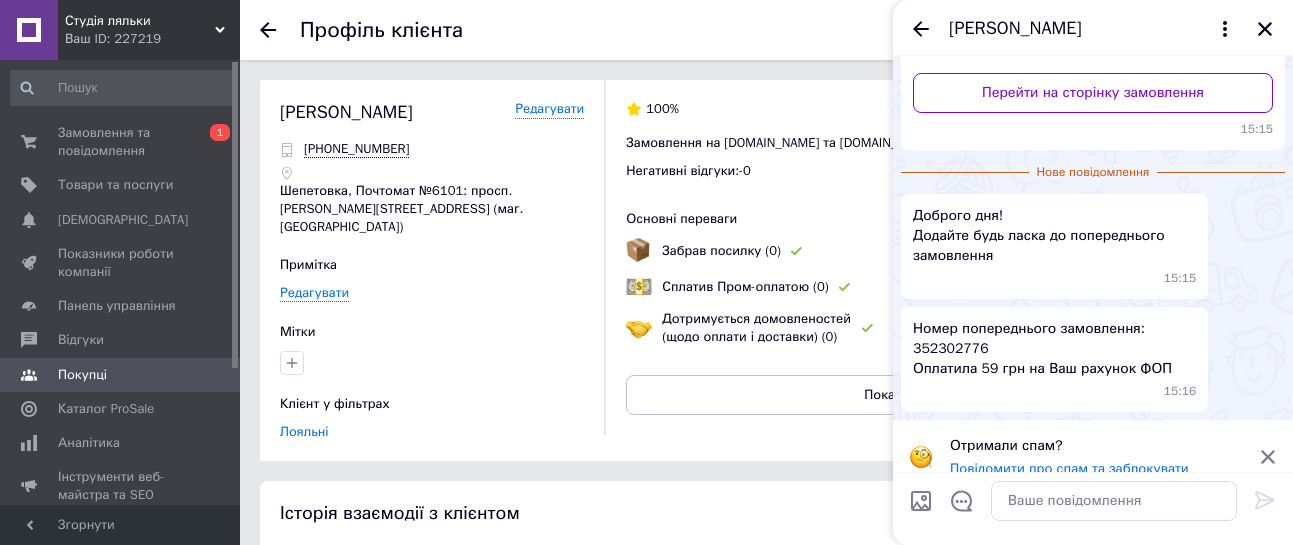 drag, startPoint x: 1272, startPoint y: 436, endPoint x: 1187, endPoint y: 472, distance: 92.309265 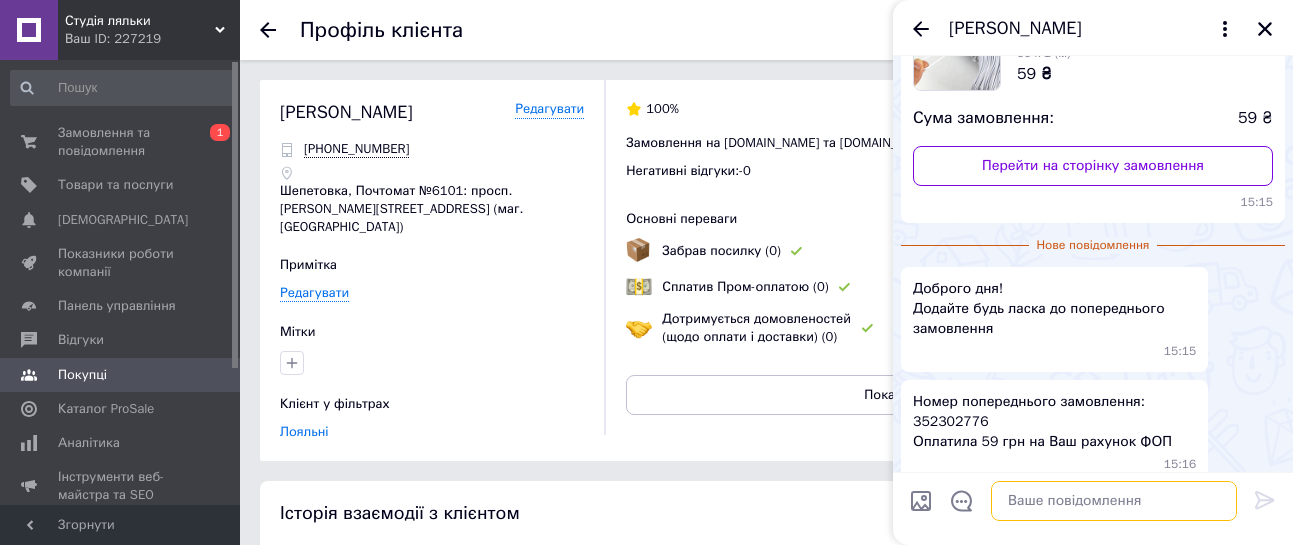 click at bounding box center [1114, 501] 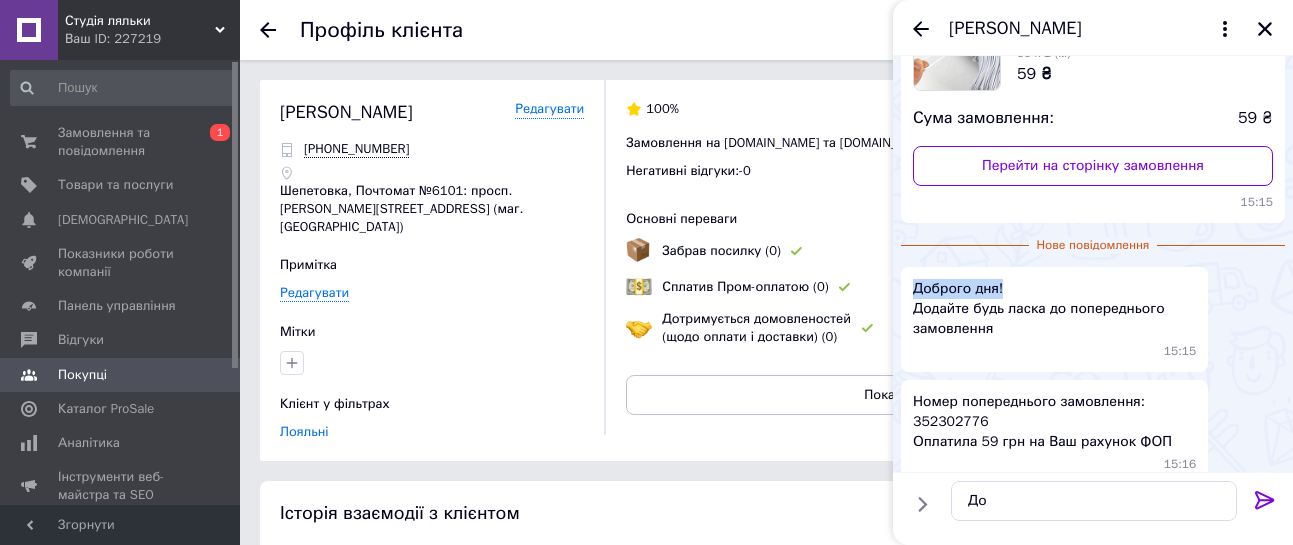 drag, startPoint x: 1013, startPoint y: 284, endPoint x: 906, endPoint y: 282, distance: 107.01869 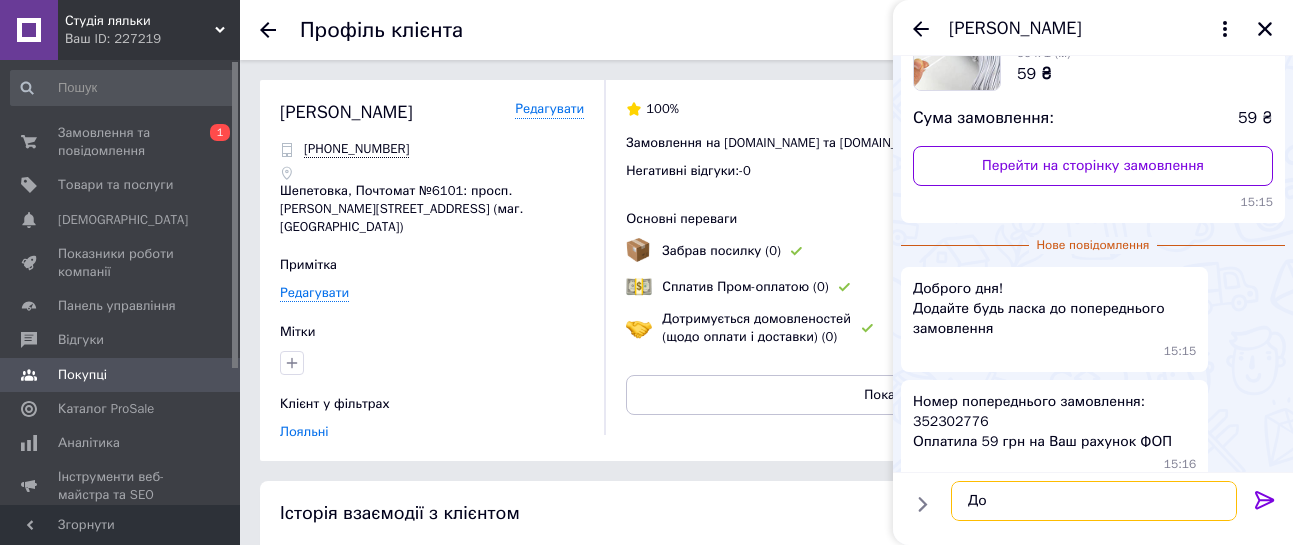 drag, startPoint x: 998, startPoint y: 499, endPoint x: 967, endPoint y: 499, distance: 31 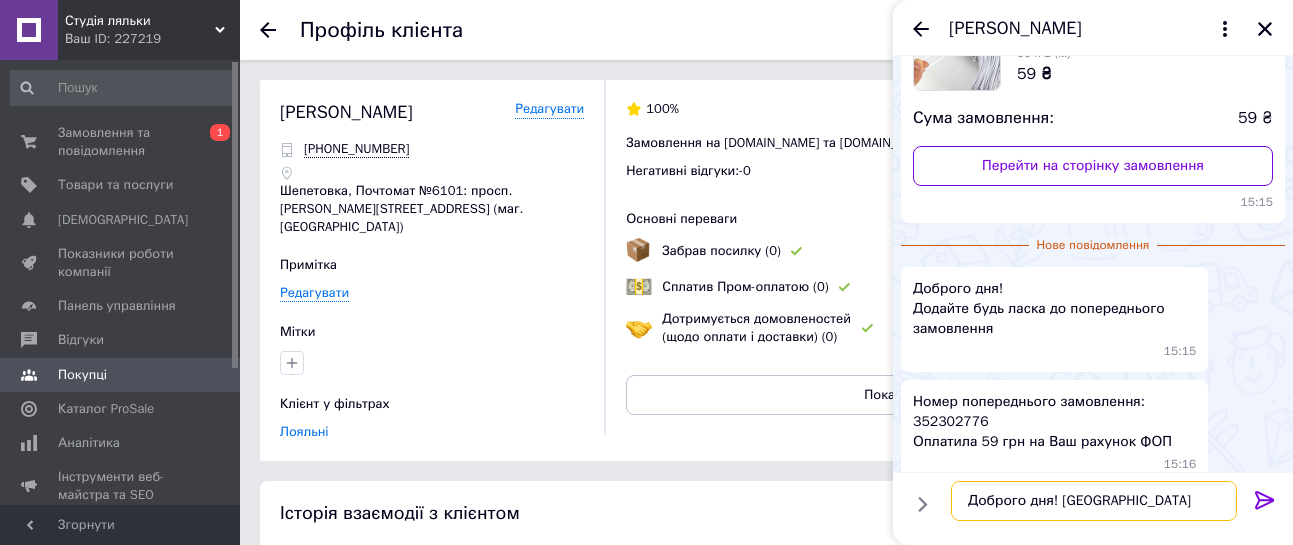type on "Доброго дня! [GEOGRAPHIC_DATA]" 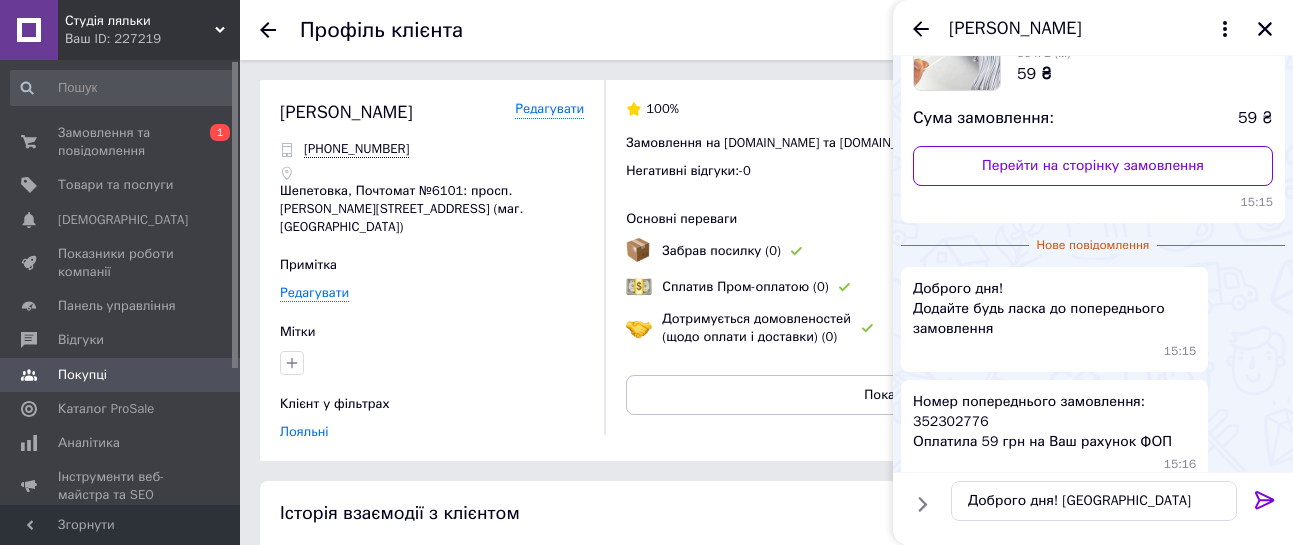 click 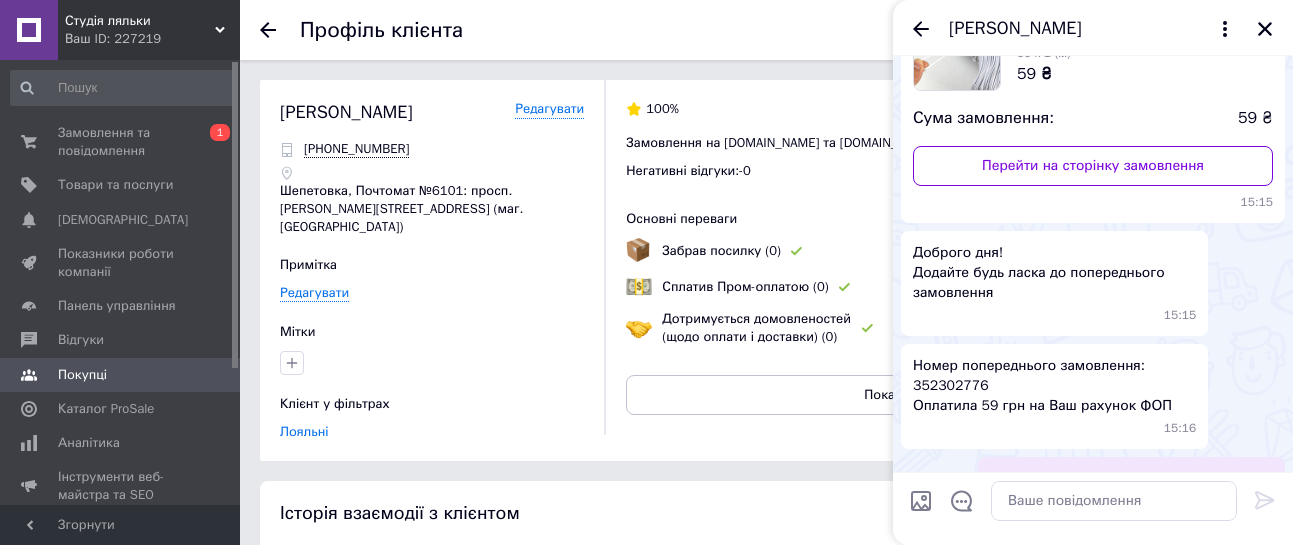 scroll, scrollTop: 197, scrollLeft: 0, axis: vertical 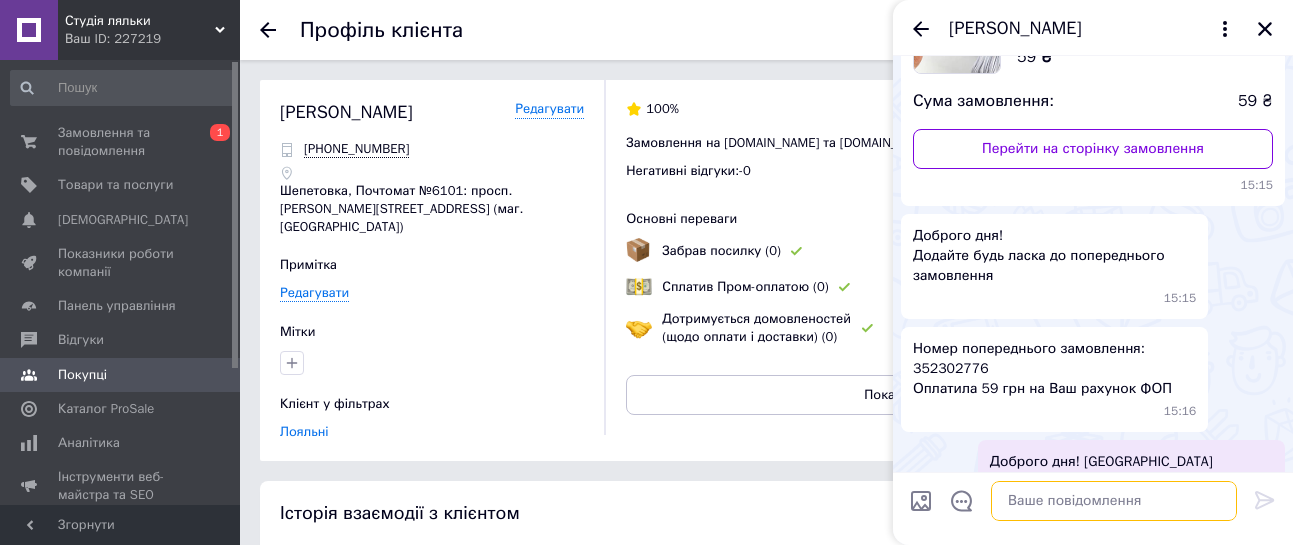 paste on "Доброго дня!" 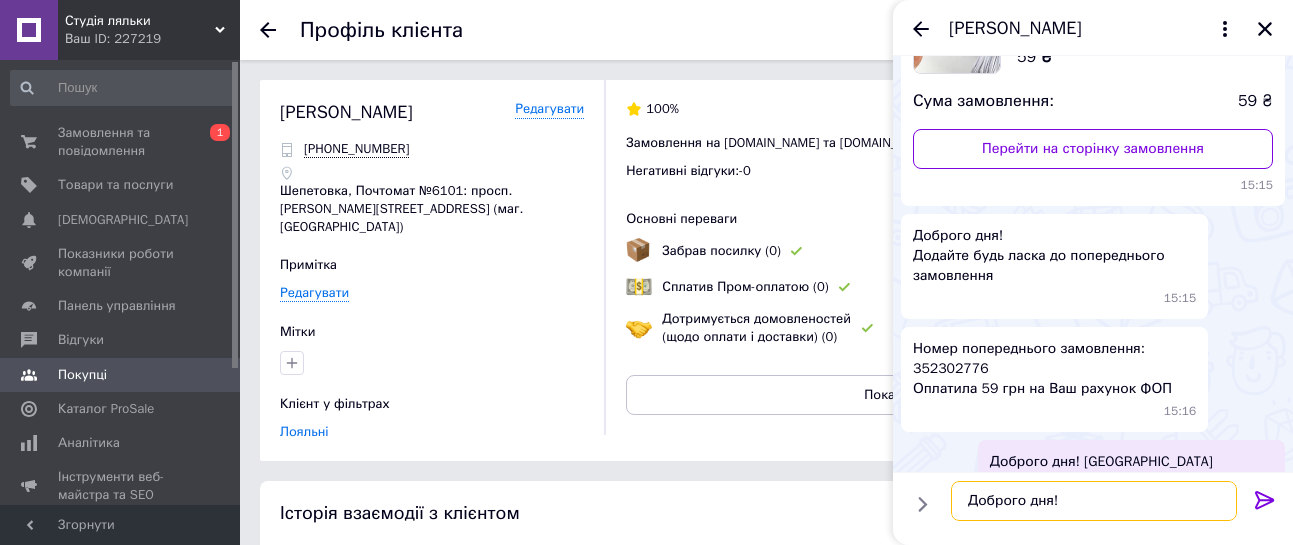 click on "Доброго дня!" at bounding box center (1094, 501) 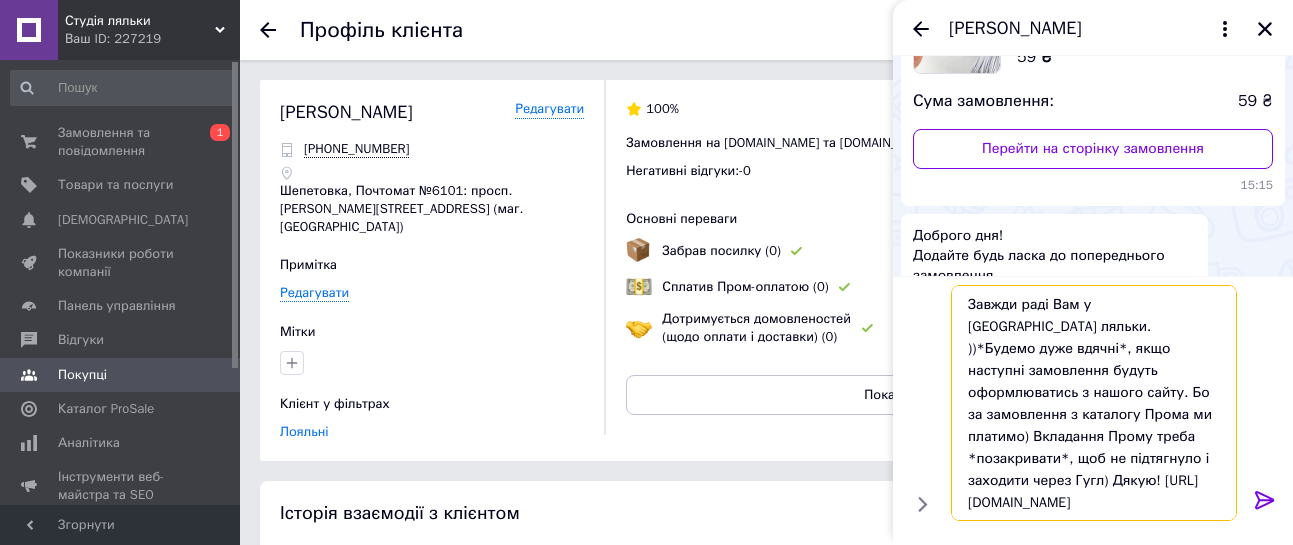 drag, startPoint x: 1061, startPoint y: 372, endPoint x: 1156, endPoint y: 397, distance: 98.23441 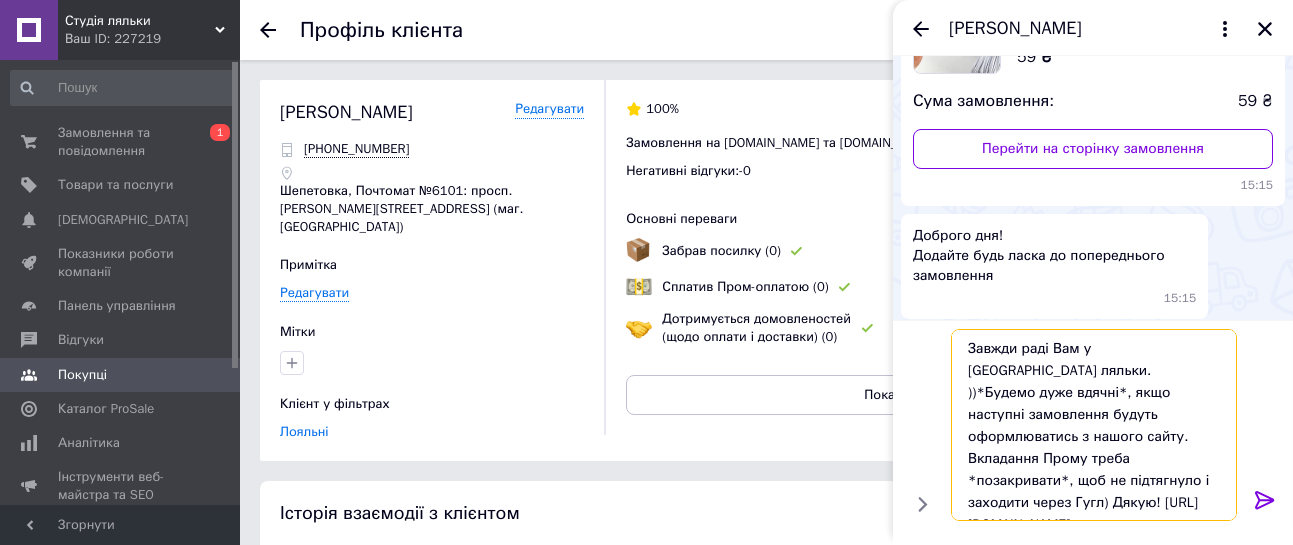 type on "Завжди раді Вам у [GEOGRAPHIC_DATA] ляльки. ))*Будемо дуже вдячні*, якщо наступні замовлення будуть оформлюватись з нашого сайту.  Вкладання Прому треба *позакривати*, щоб не підтягнуло і заходити через Гугл) Дякую! [URL][DOMAIN_NAME]" 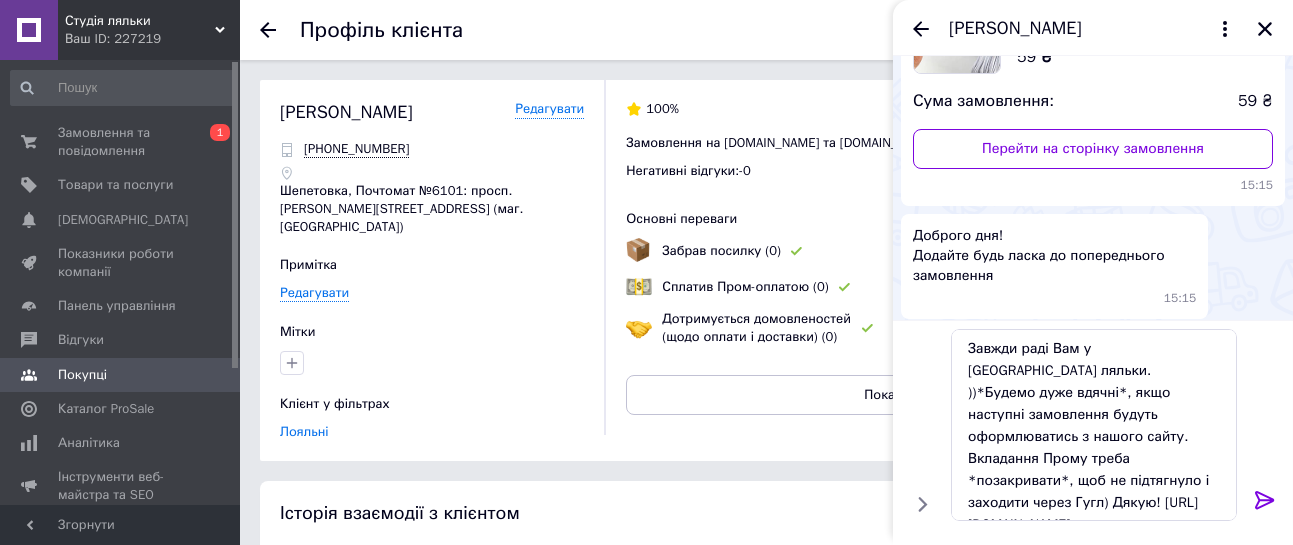 click 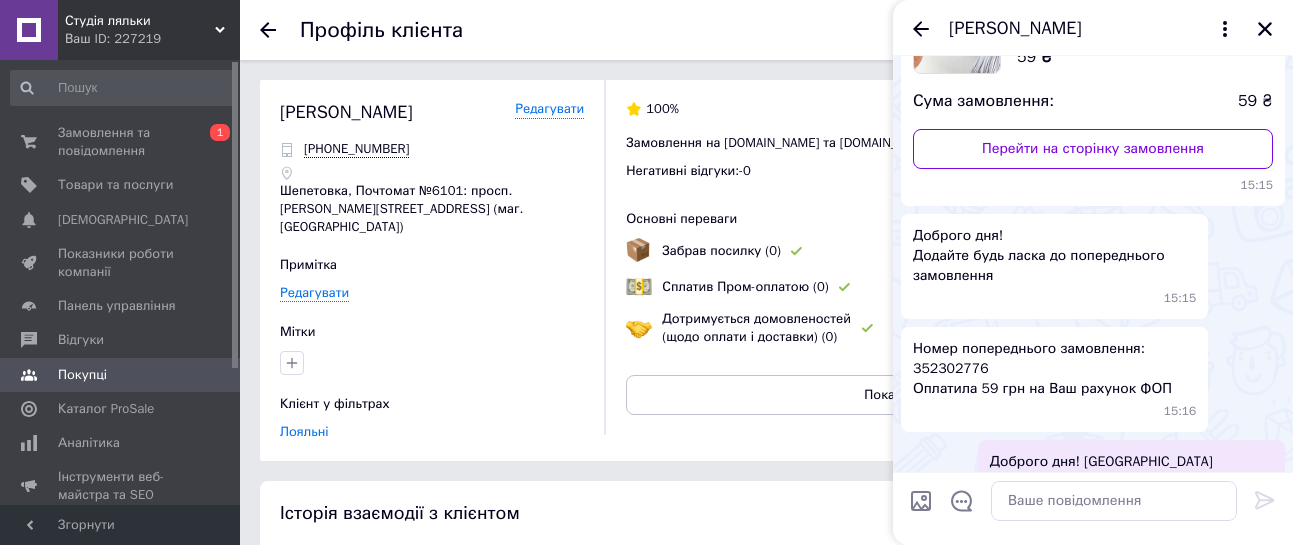 scroll, scrollTop: 500, scrollLeft: 0, axis: vertical 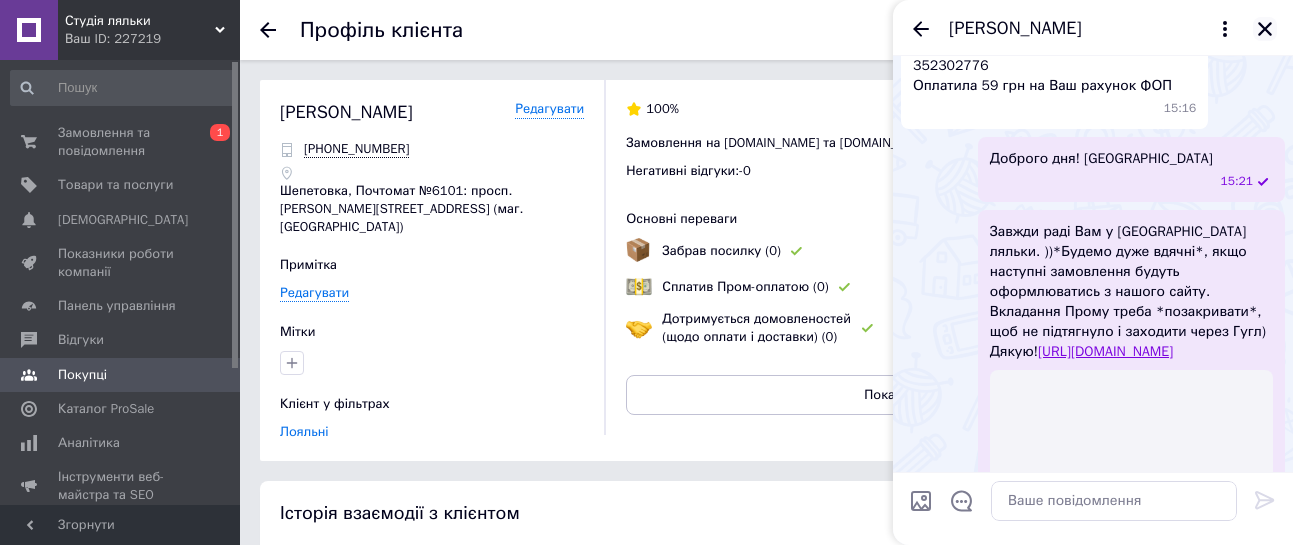 click 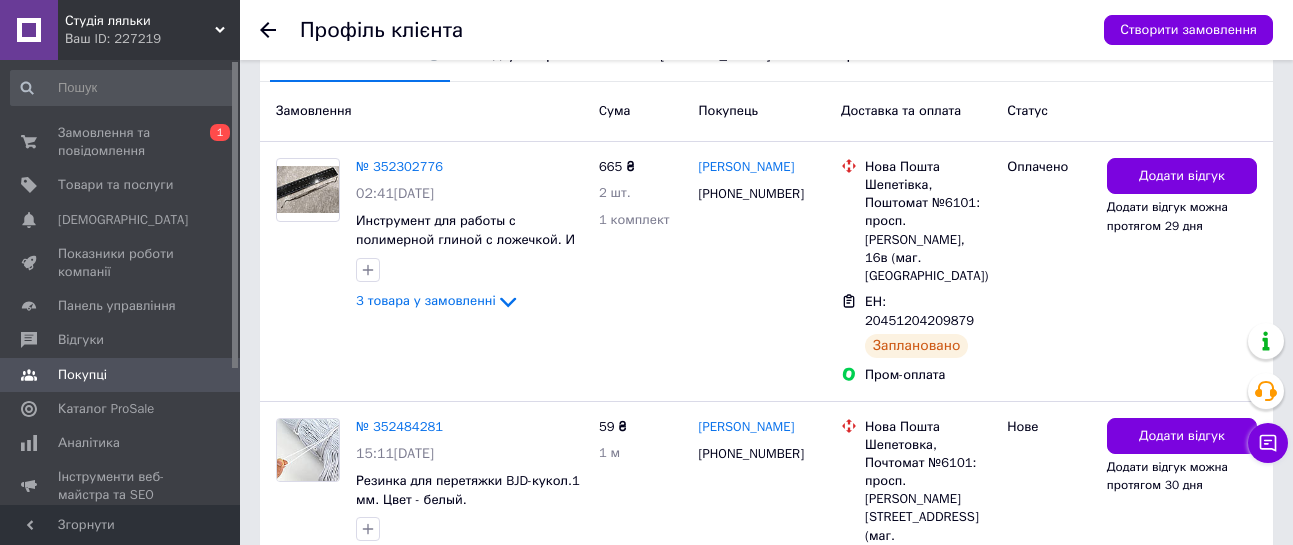 scroll, scrollTop: 575, scrollLeft: 0, axis: vertical 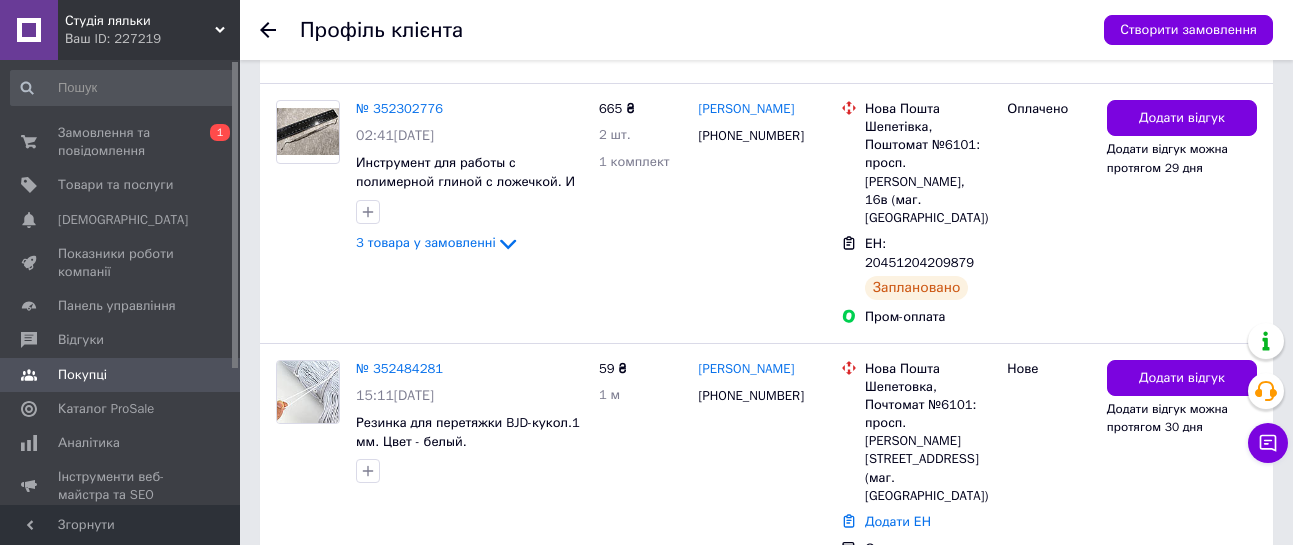 click 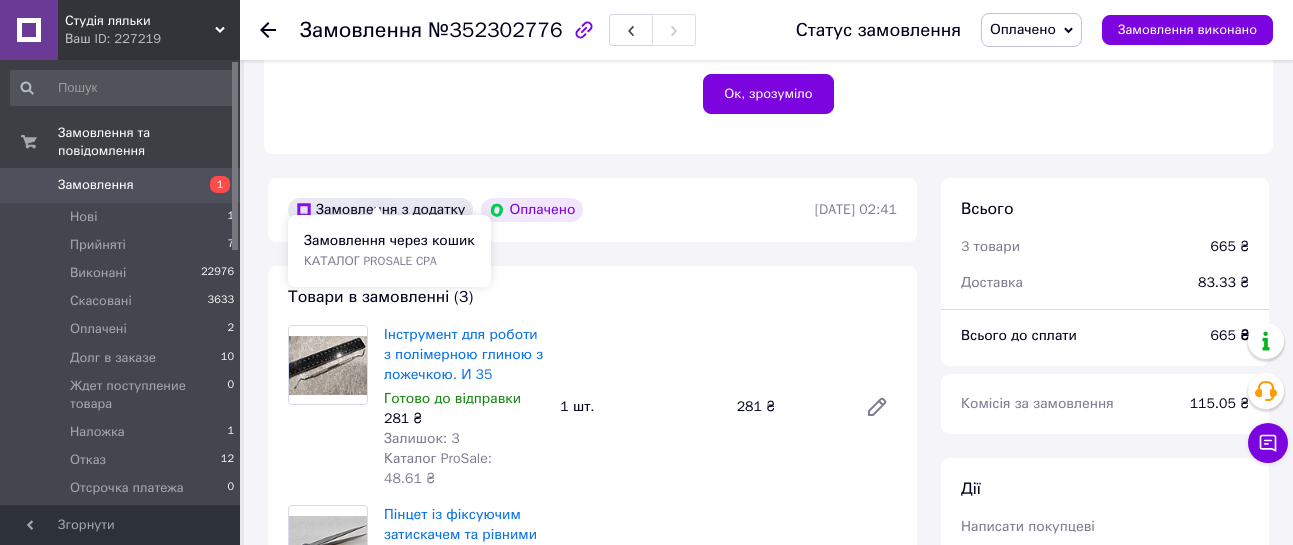 scroll, scrollTop: 569, scrollLeft: 0, axis: vertical 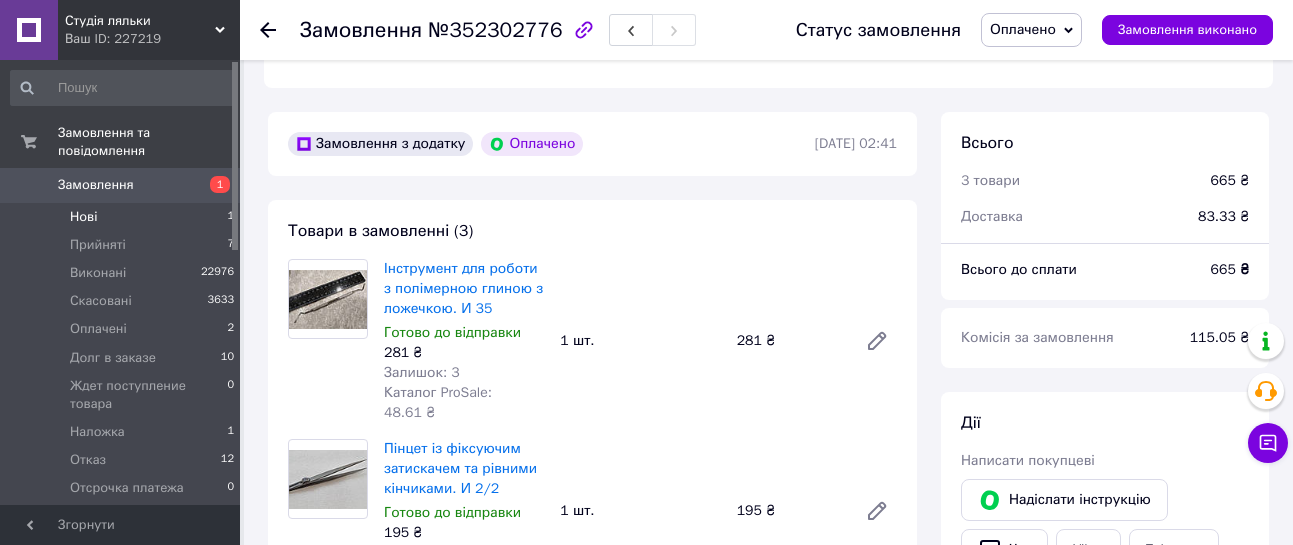 click on "Нові" at bounding box center [83, 217] 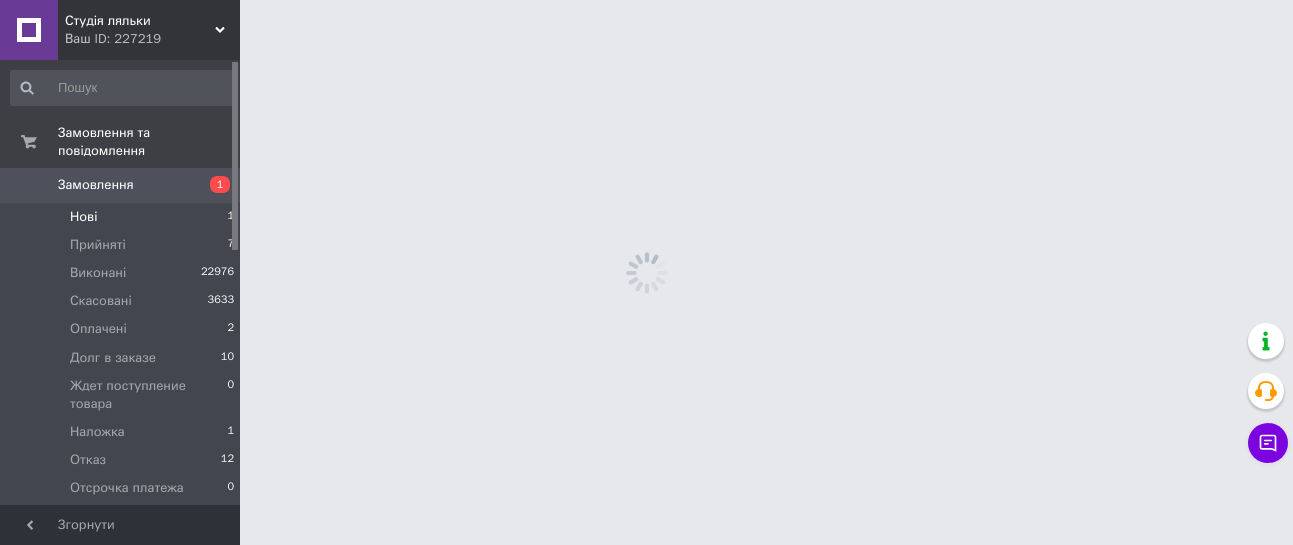scroll, scrollTop: 0, scrollLeft: 0, axis: both 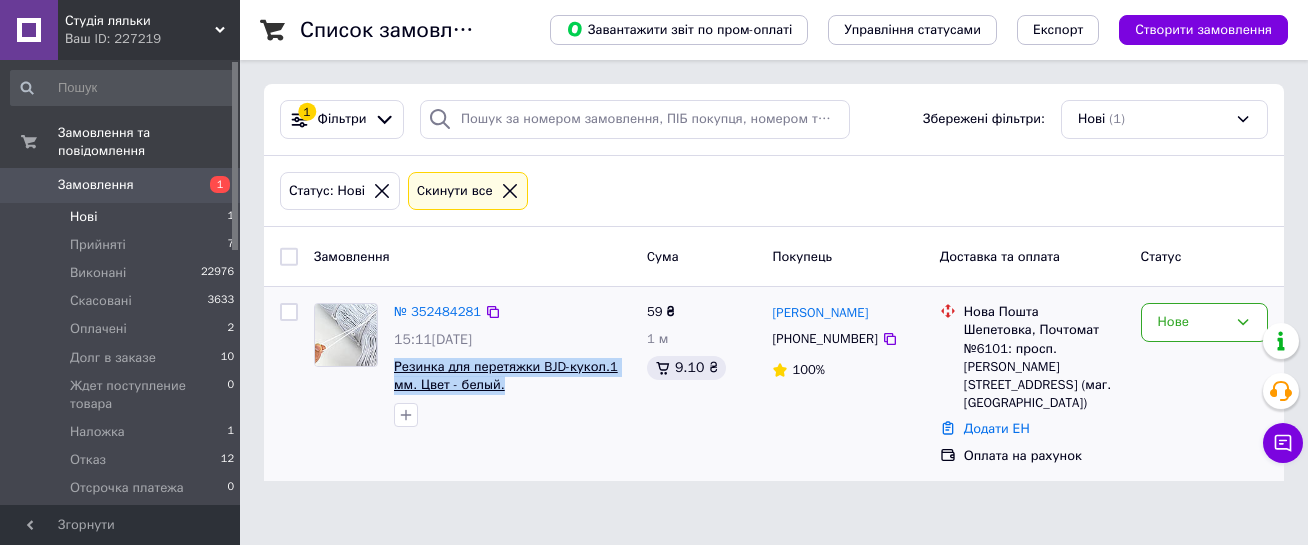 drag, startPoint x: 398, startPoint y: 360, endPoint x: 500, endPoint y: 384, distance: 104.78549 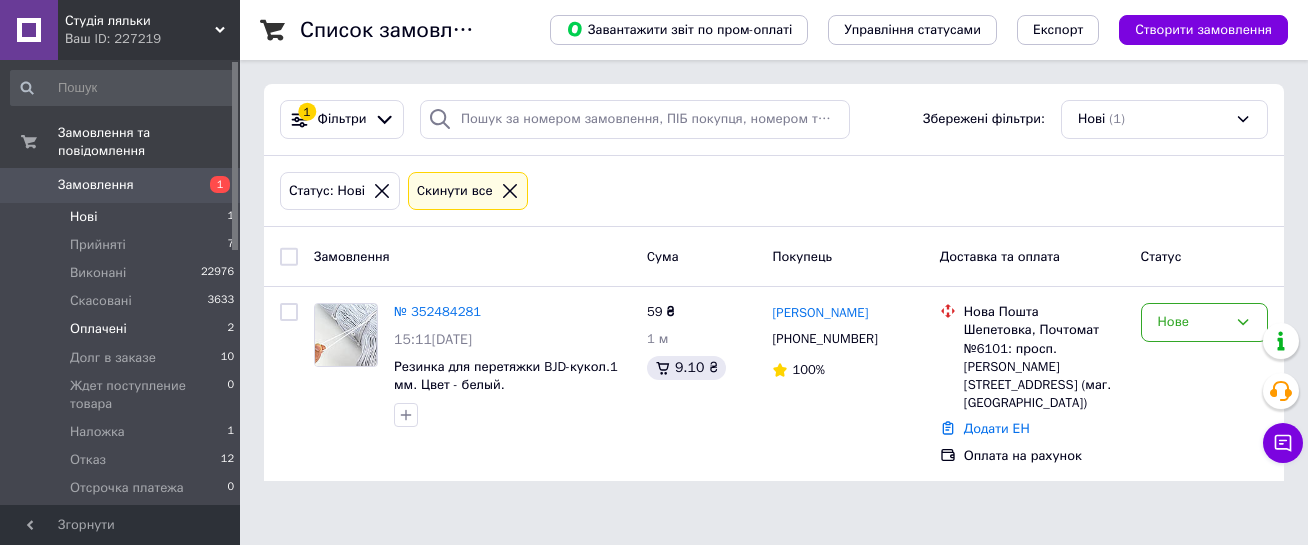 click on "Оплачені" at bounding box center [98, 329] 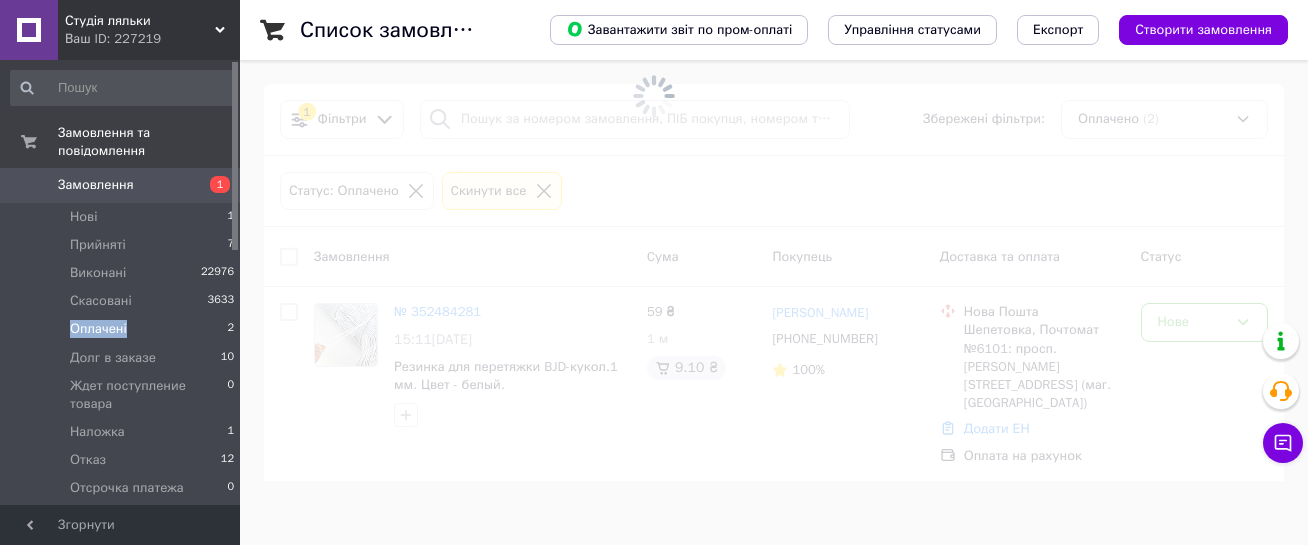 click on "Оплачені" at bounding box center (98, 329) 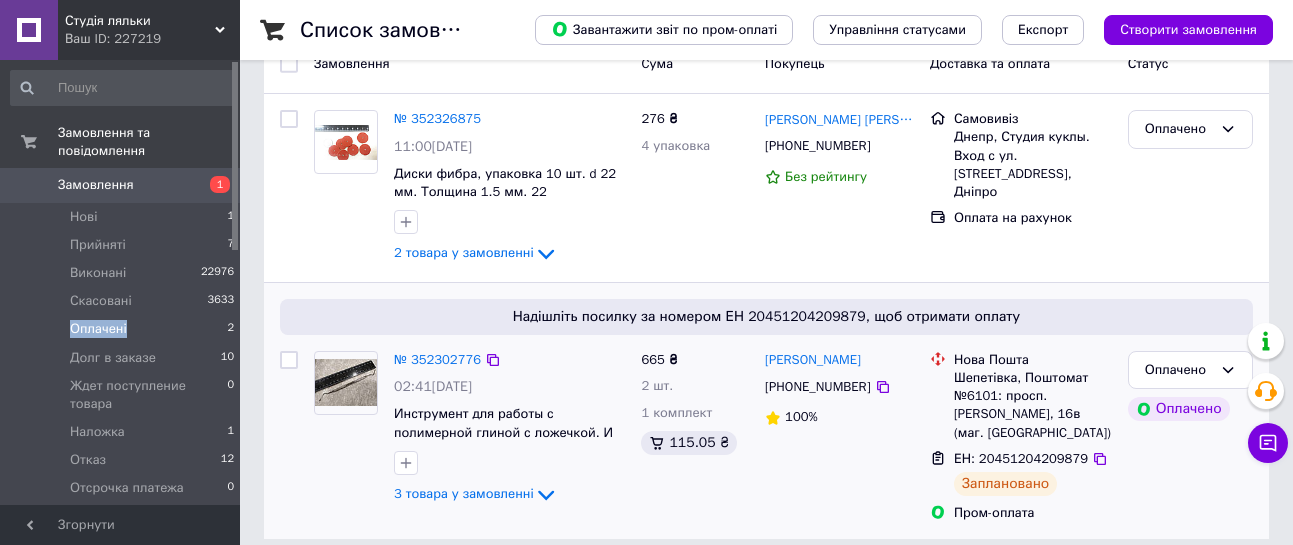 scroll, scrollTop: 195, scrollLeft: 0, axis: vertical 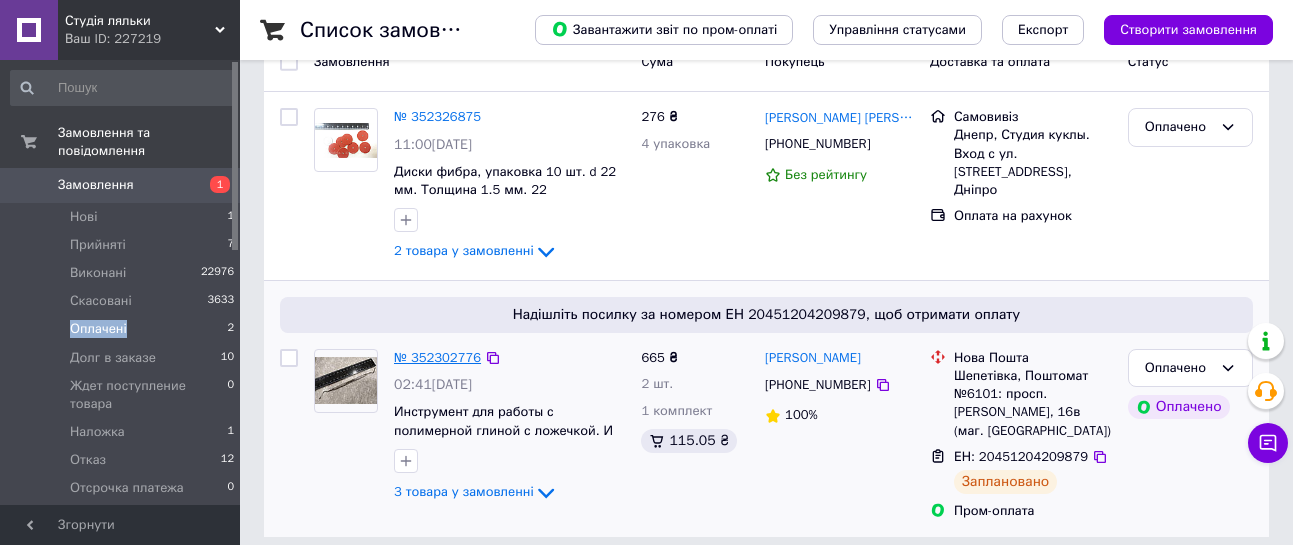 click on "№ 352302776" at bounding box center [437, 357] 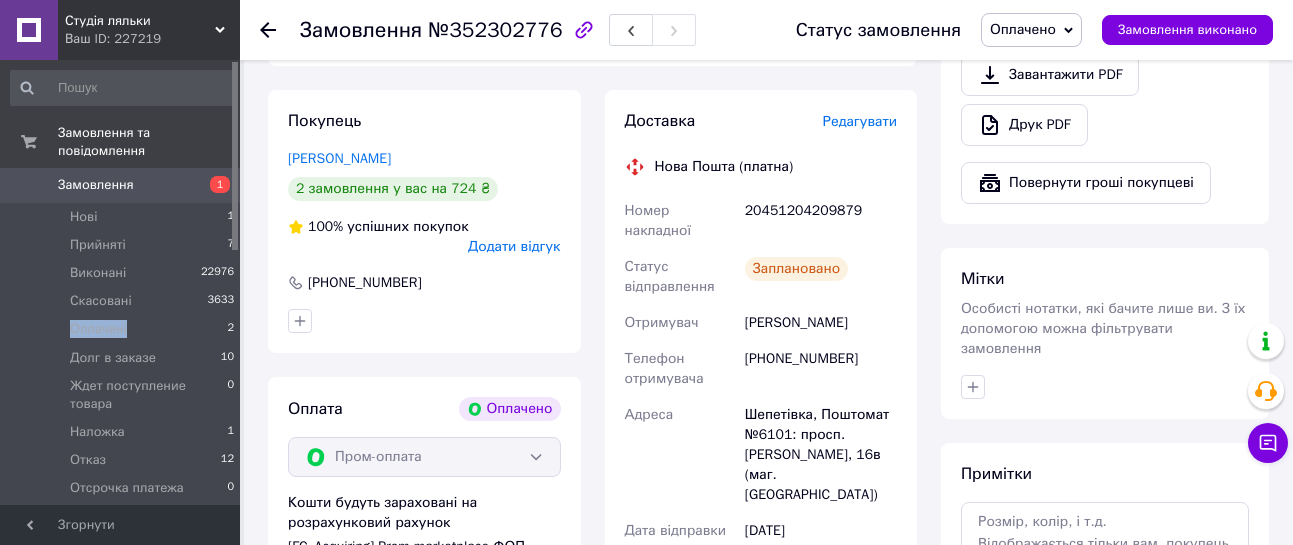 scroll, scrollTop: 1369, scrollLeft: 0, axis: vertical 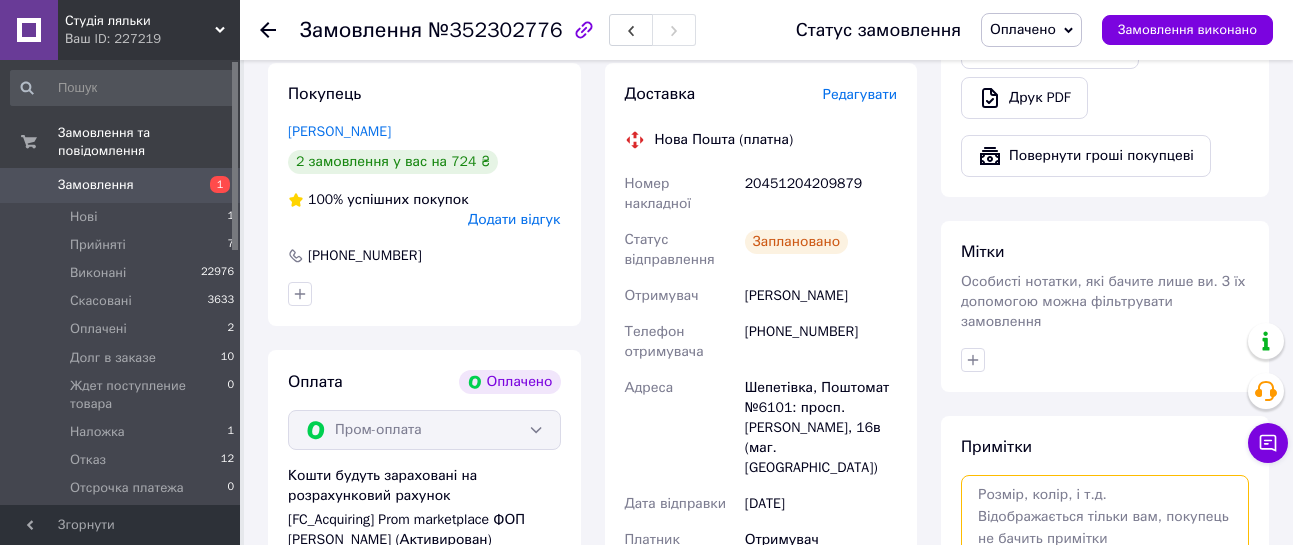 drag, startPoint x: 1052, startPoint y: 363, endPoint x: 1124, endPoint y: 463, distance: 123.22337 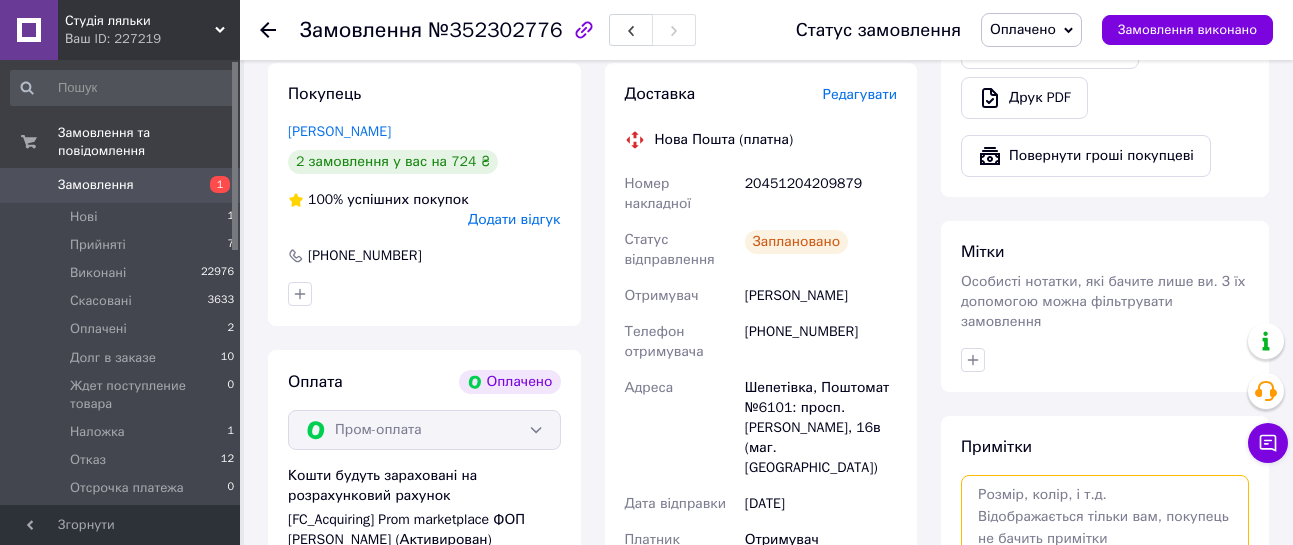paste on "Резинка для перетяжки BJD-кукол.1 мм. Цвет - белый." 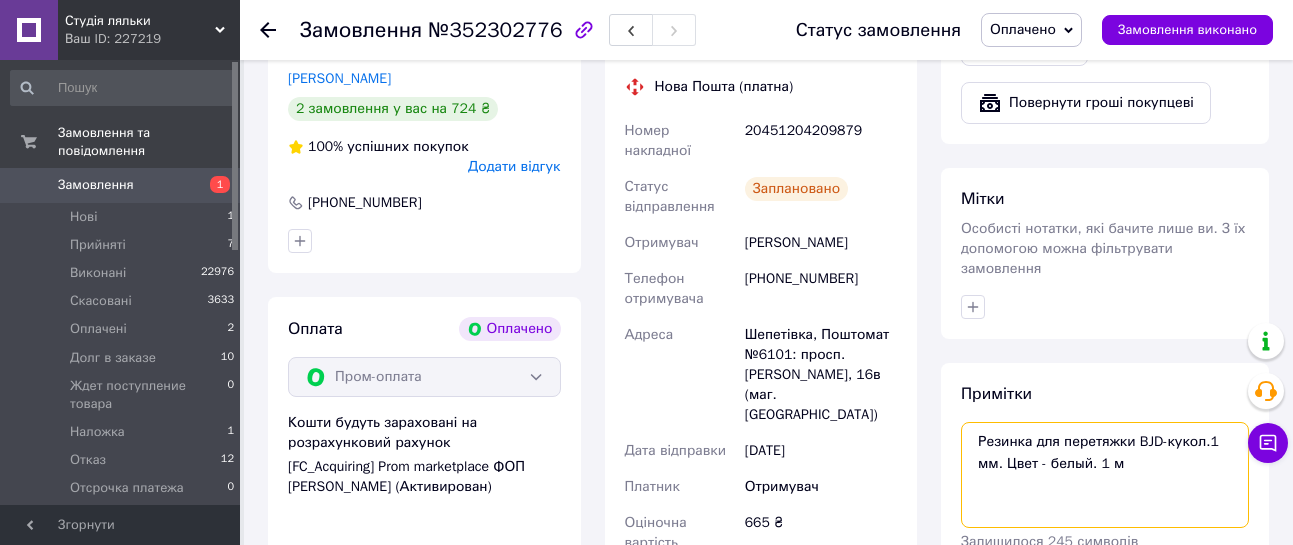 scroll, scrollTop: 1669, scrollLeft: 0, axis: vertical 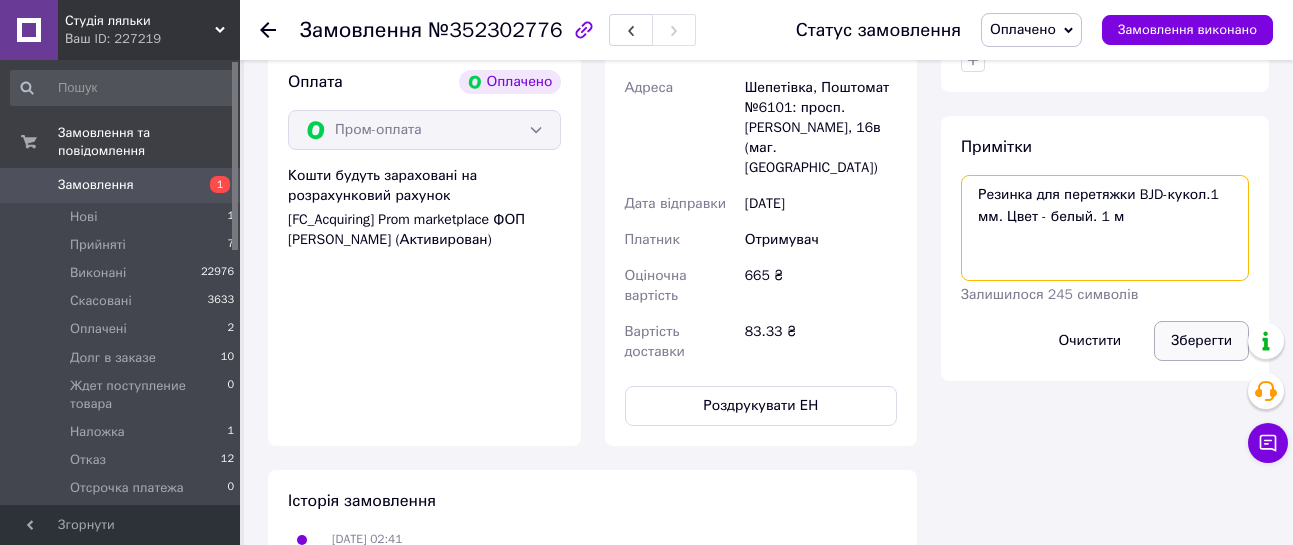 type on "Резинка для перетяжки BJD-кукол.1 мм. Цвет - белый. 1 м" 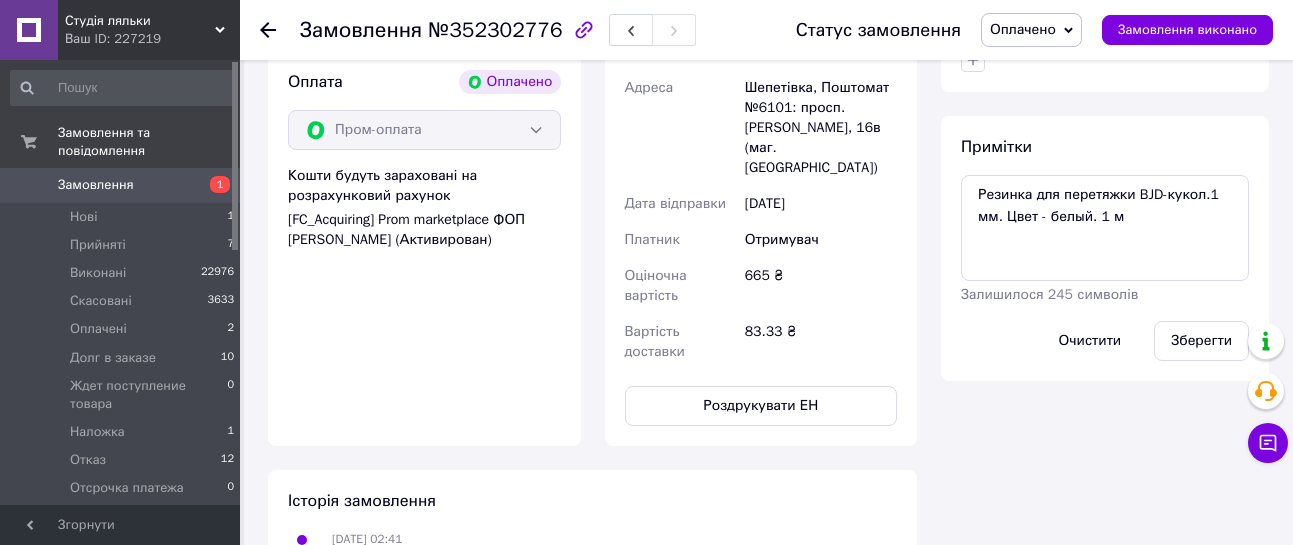 drag, startPoint x: 1208, startPoint y: 303, endPoint x: 1095, endPoint y: 245, distance: 127.01575 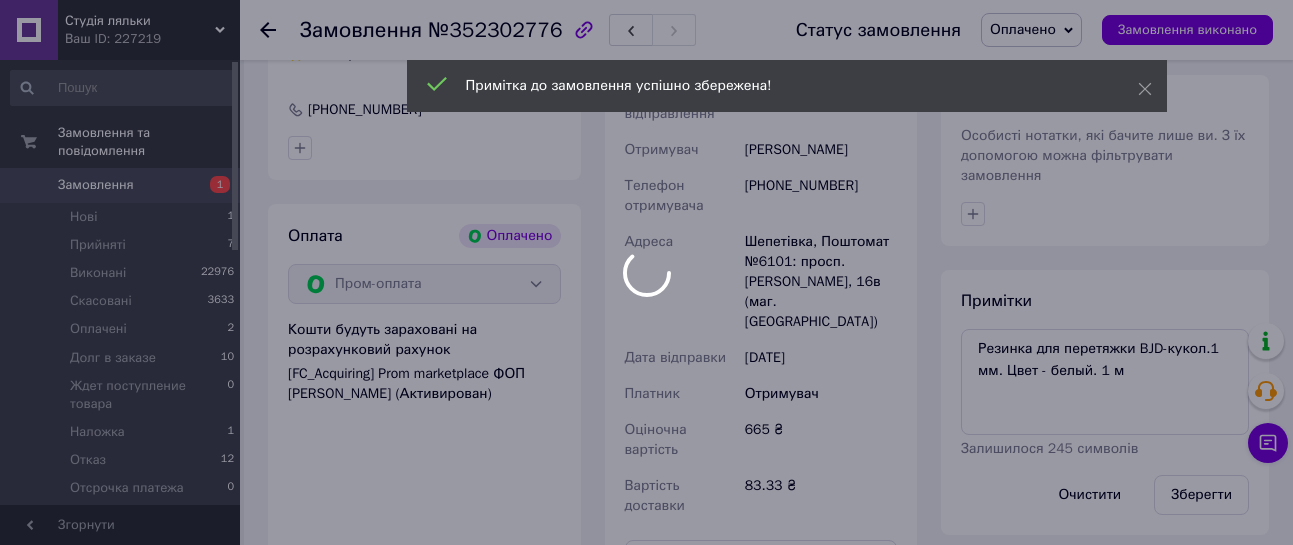 scroll, scrollTop: 1469, scrollLeft: 0, axis: vertical 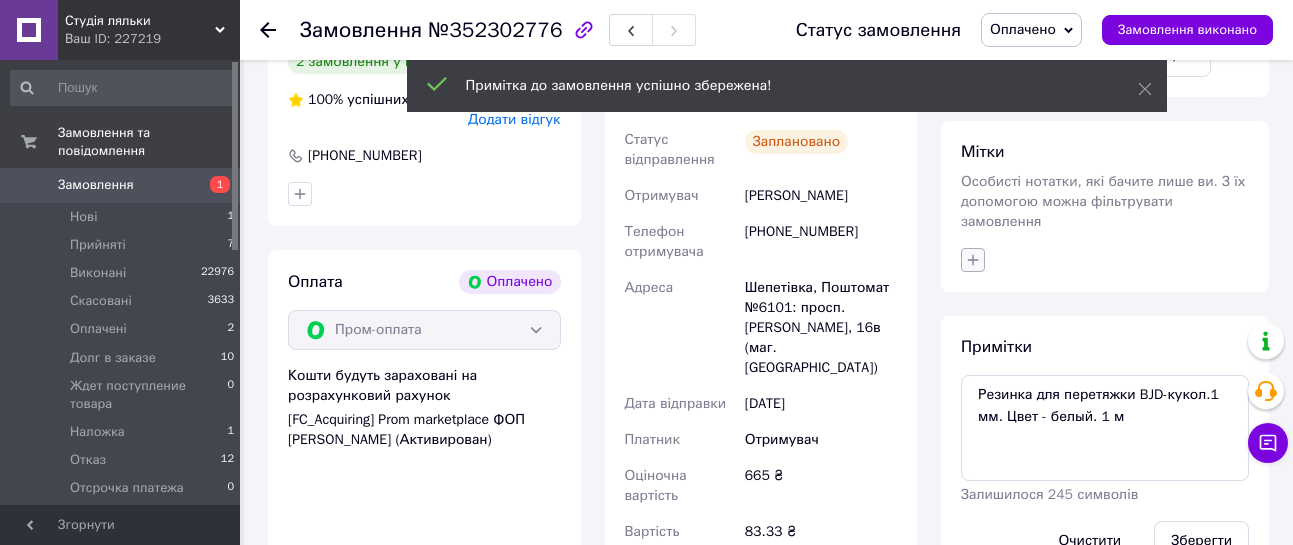 click 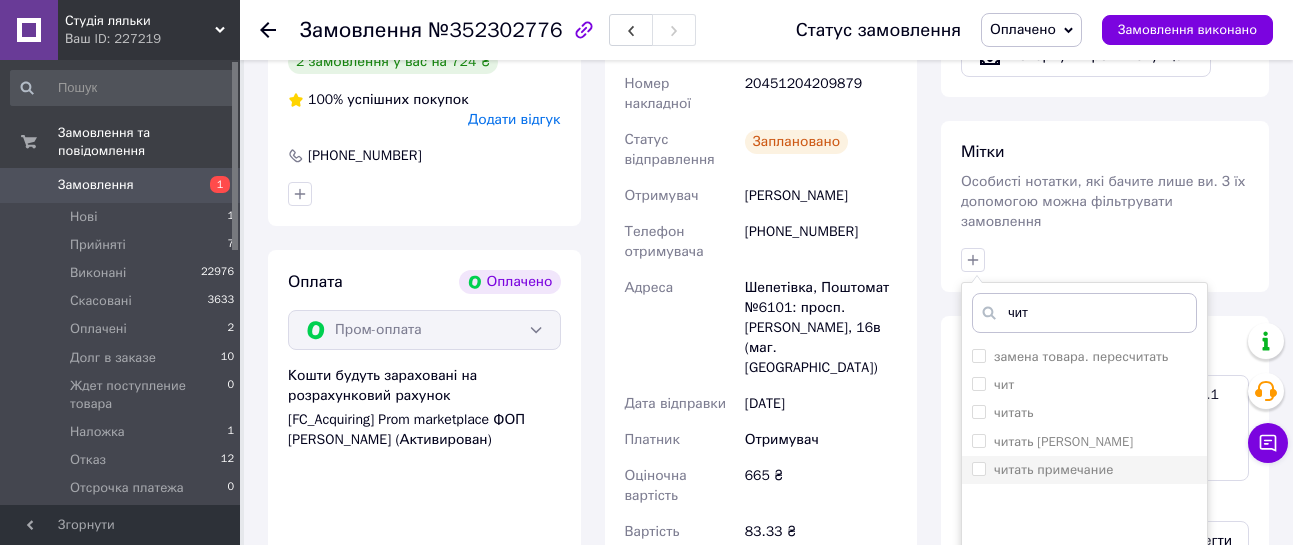 type on "чит" 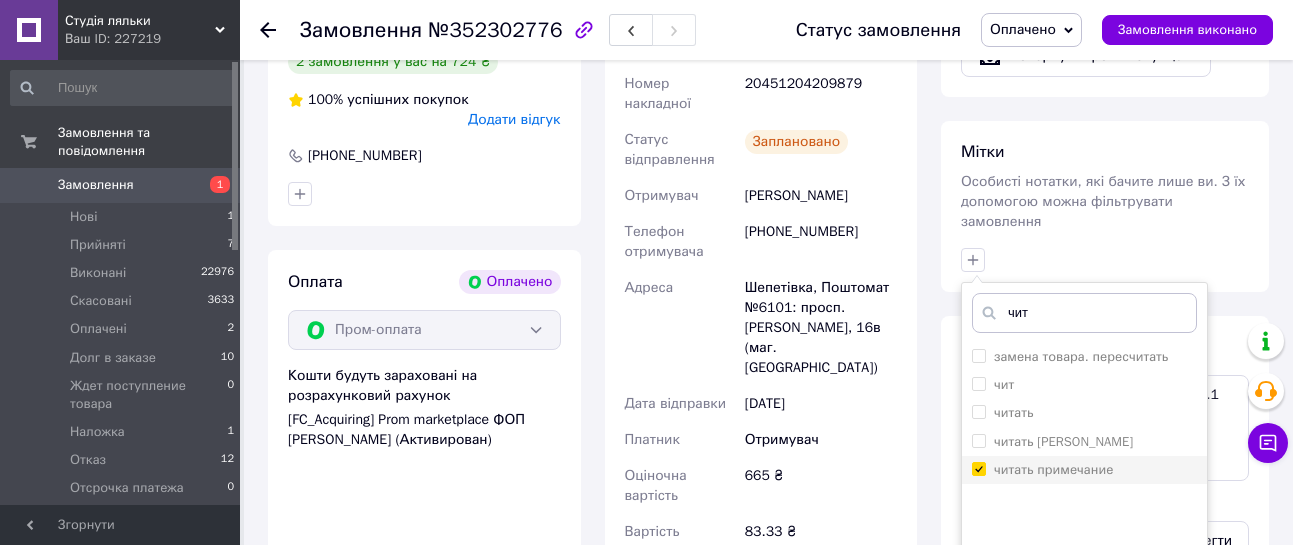 checkbox on "true" 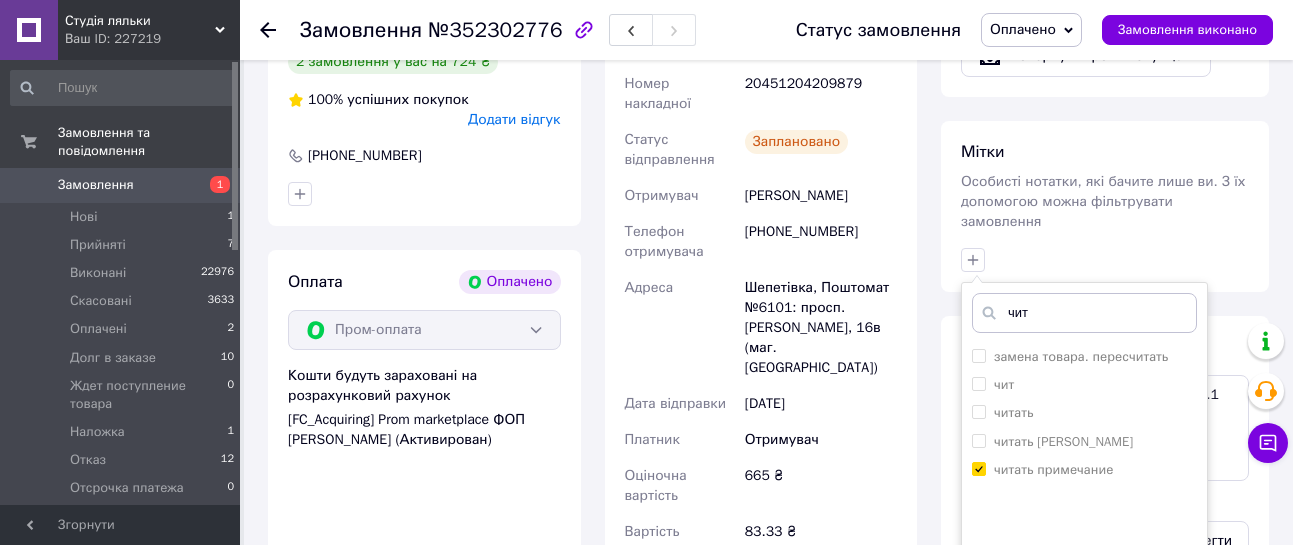 click on "Додати мітку" at bounding box center [1084, 579] 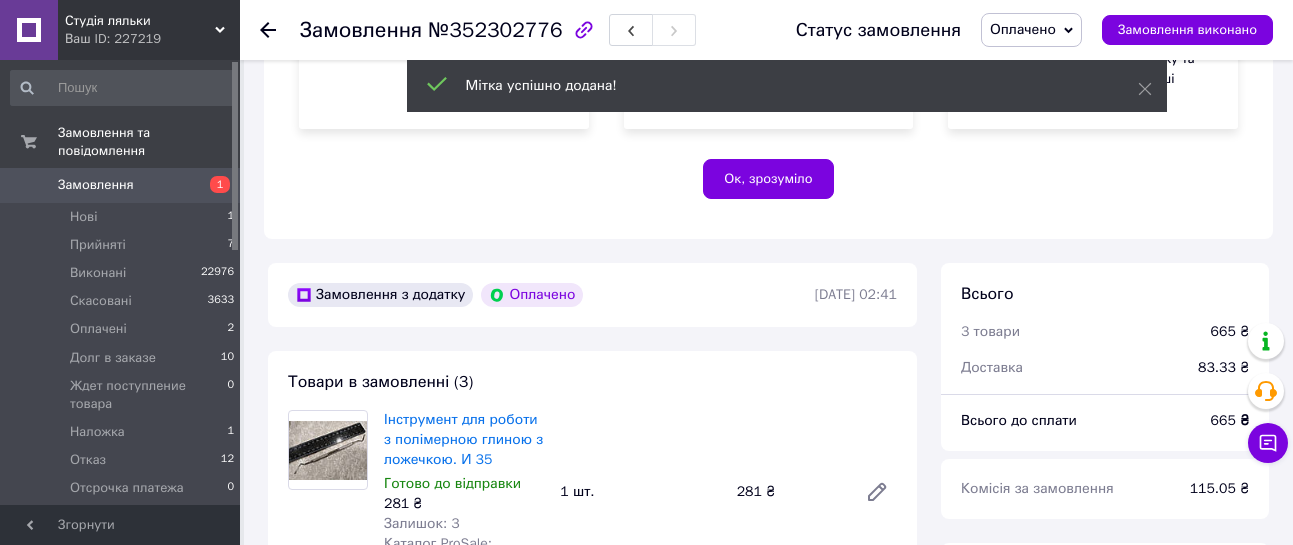 scroll, scrollTop: 369, scrollLeft: 0, axis: vertical 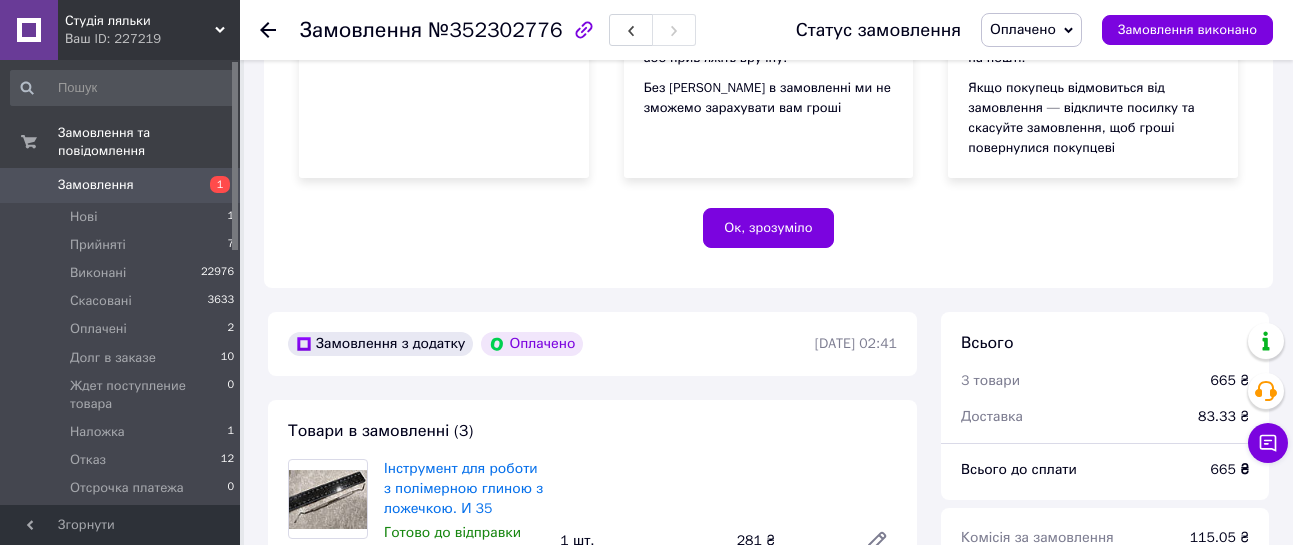 click 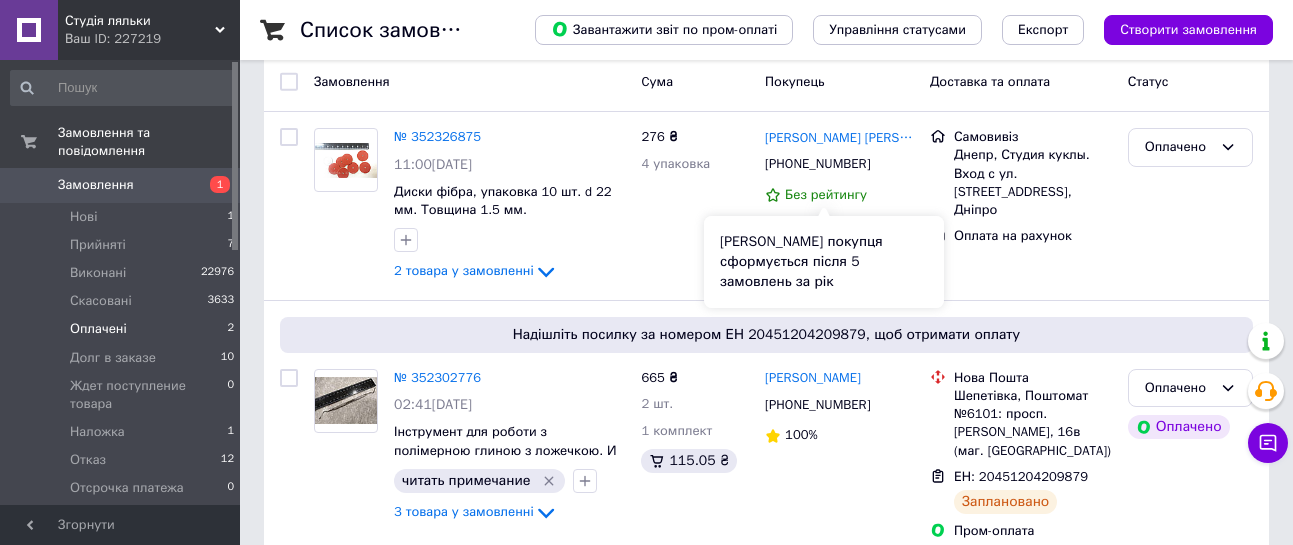 scroll, scrollTop: 195, scrollLeft: 0, axis: vertical 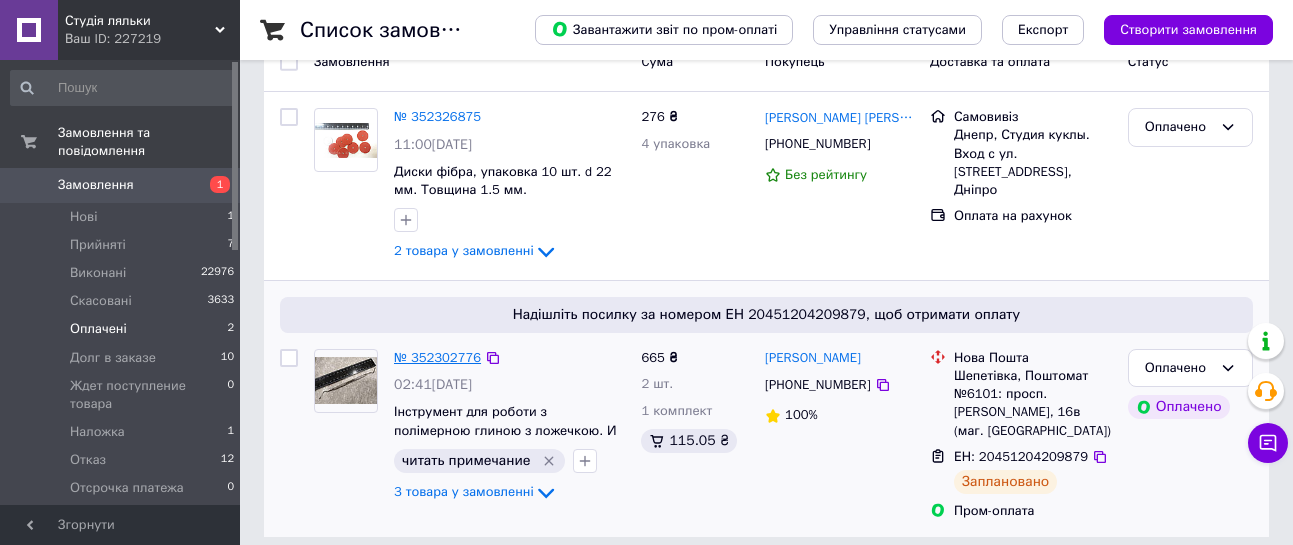 click on "№ 352302776" at bounding box center [437, 357] 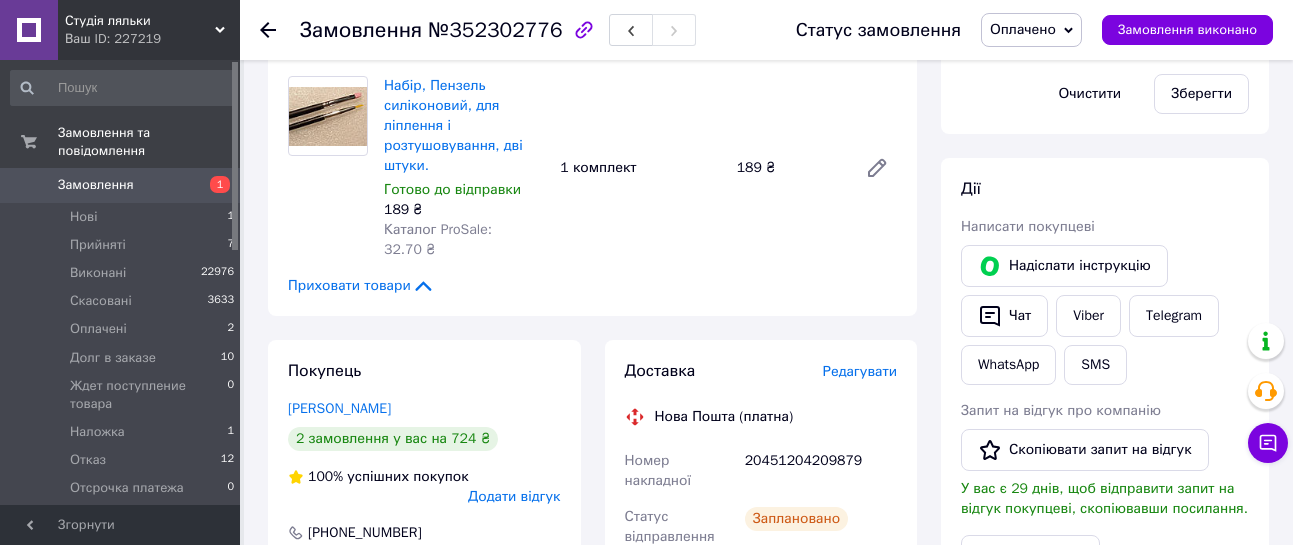 scroll, scrollTop: 1095, scrollLeft: 0, axis: vertical 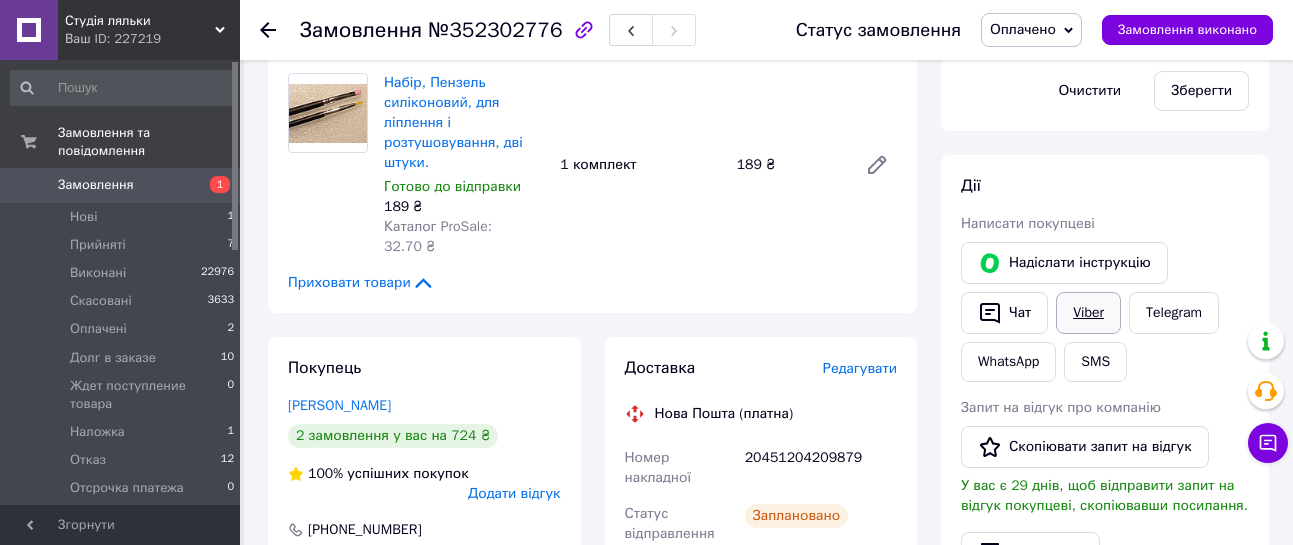 click on "Viber" at bounding box center [1088, 313] 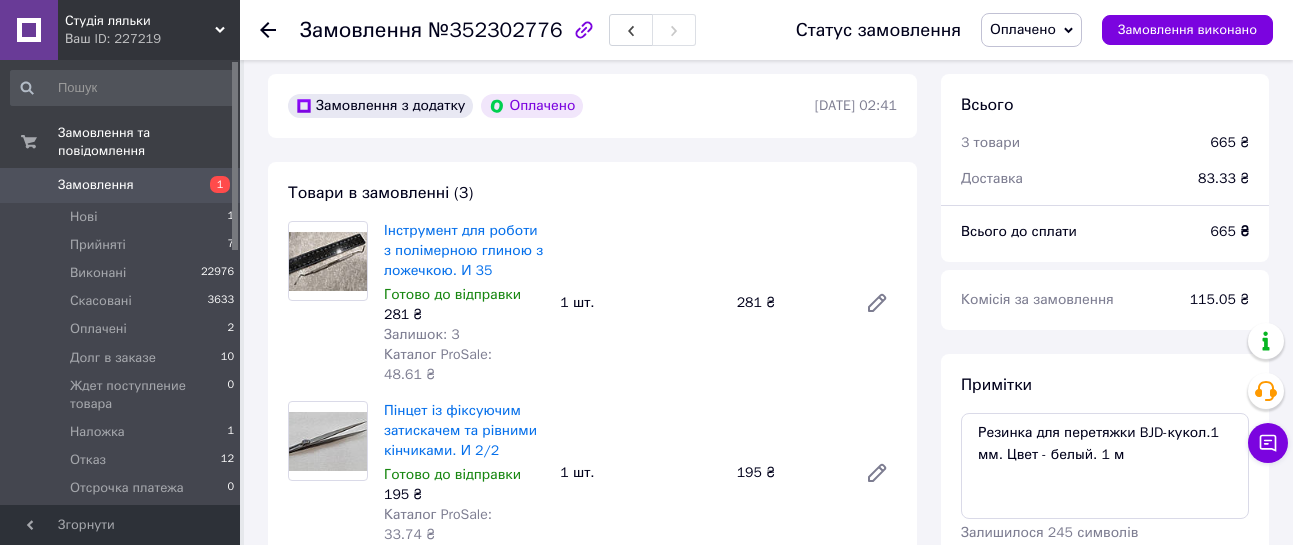 scroll, scrollTop: 595, scrollLeft: 0, axis: vertical 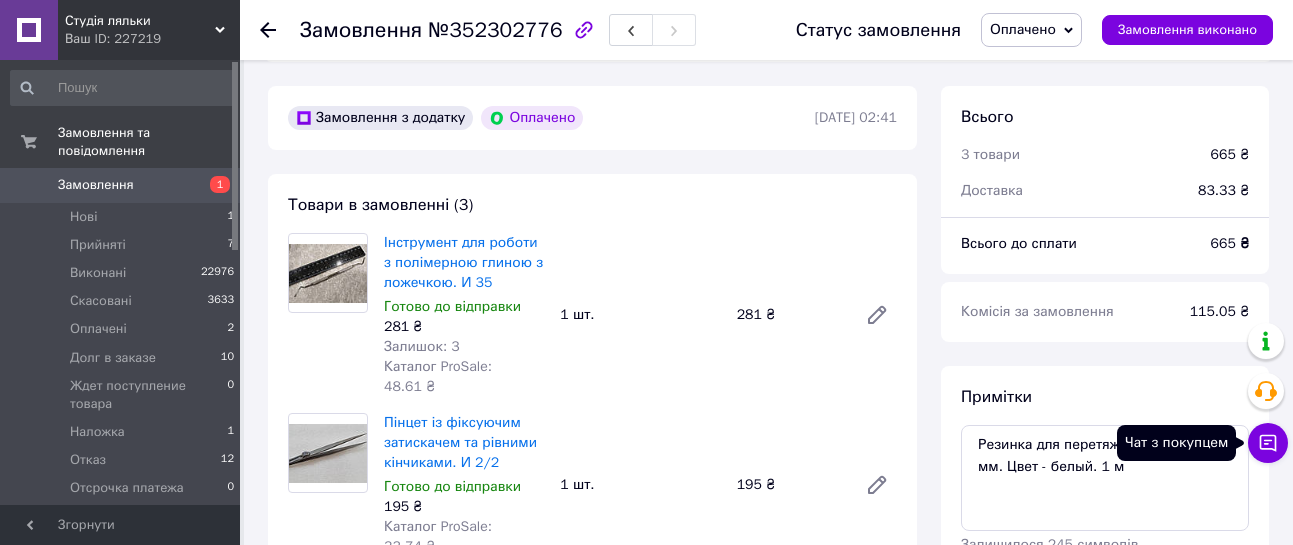 click 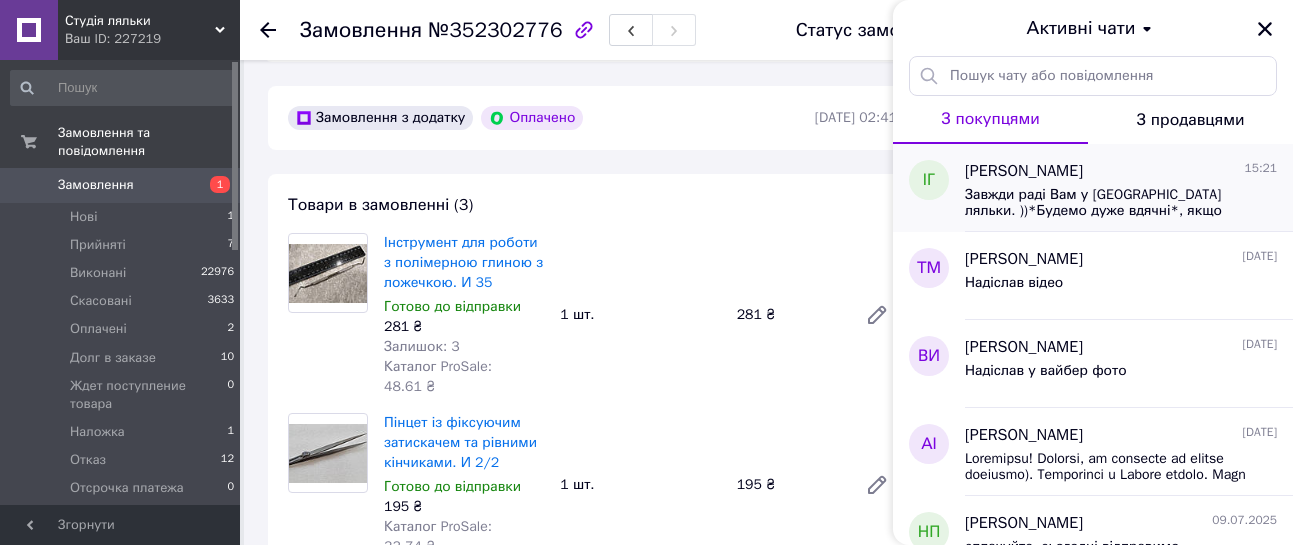 click on "Завжди раді Вам у [GEOGRAPHIC_DATA] ляльки. ))*Будемо дуже вдячні*, якщо наступні замовлення будуть оформлюватись з нашого сайту.  Вкладання Прому треба *позакривати*, щоб не підтягнуло і заходити через Гугл) Дякую! [URL][DOMAIN_NAME]" at bounding box center (1107, 203) 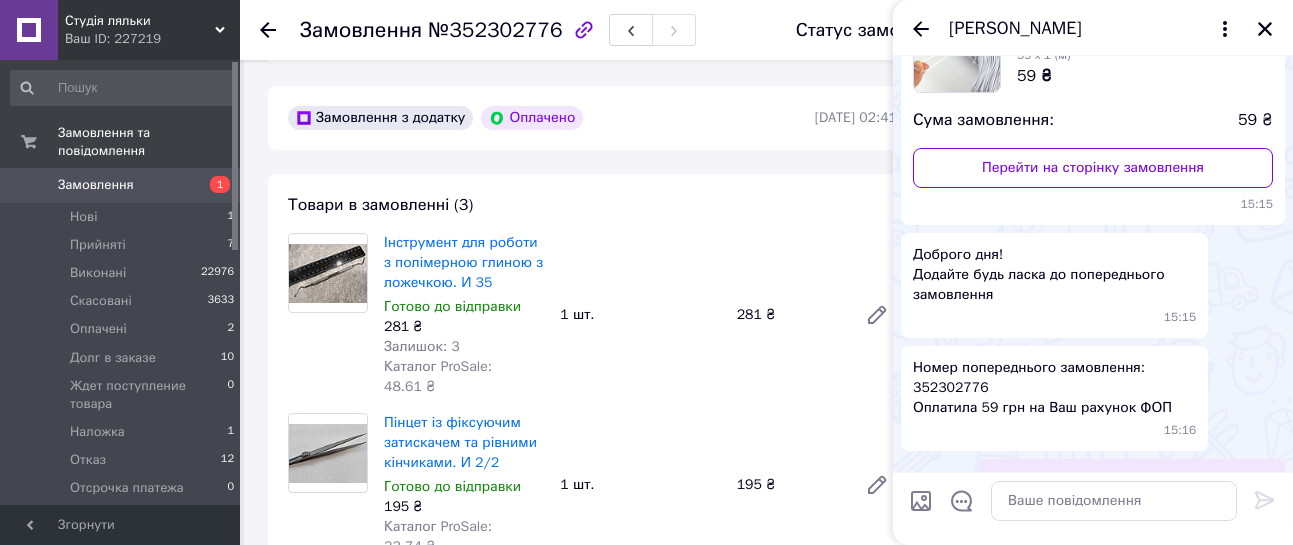 scroll, scrollTop: 278, scrollLeft: 0, axis: vertical 